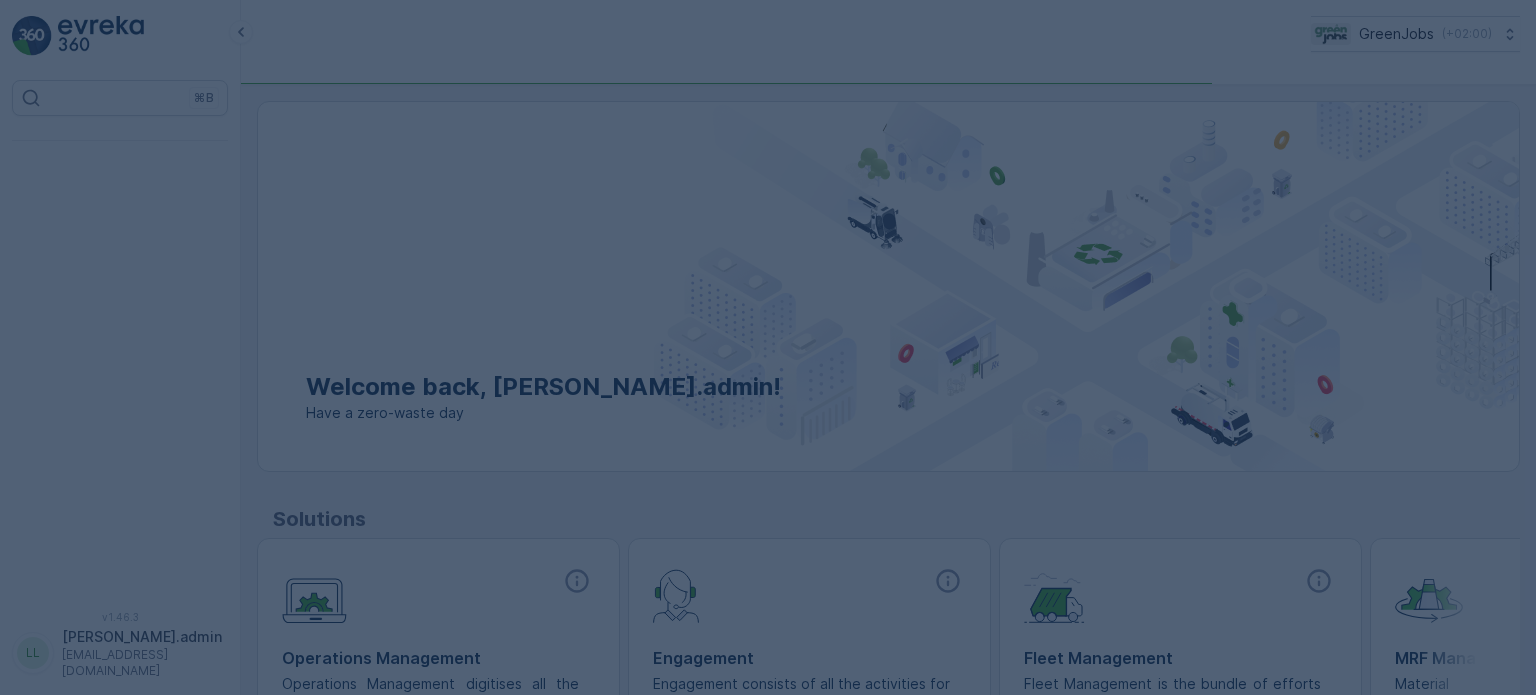 scroll, scrollTop: 0, scrollLeft: 0, axis: both 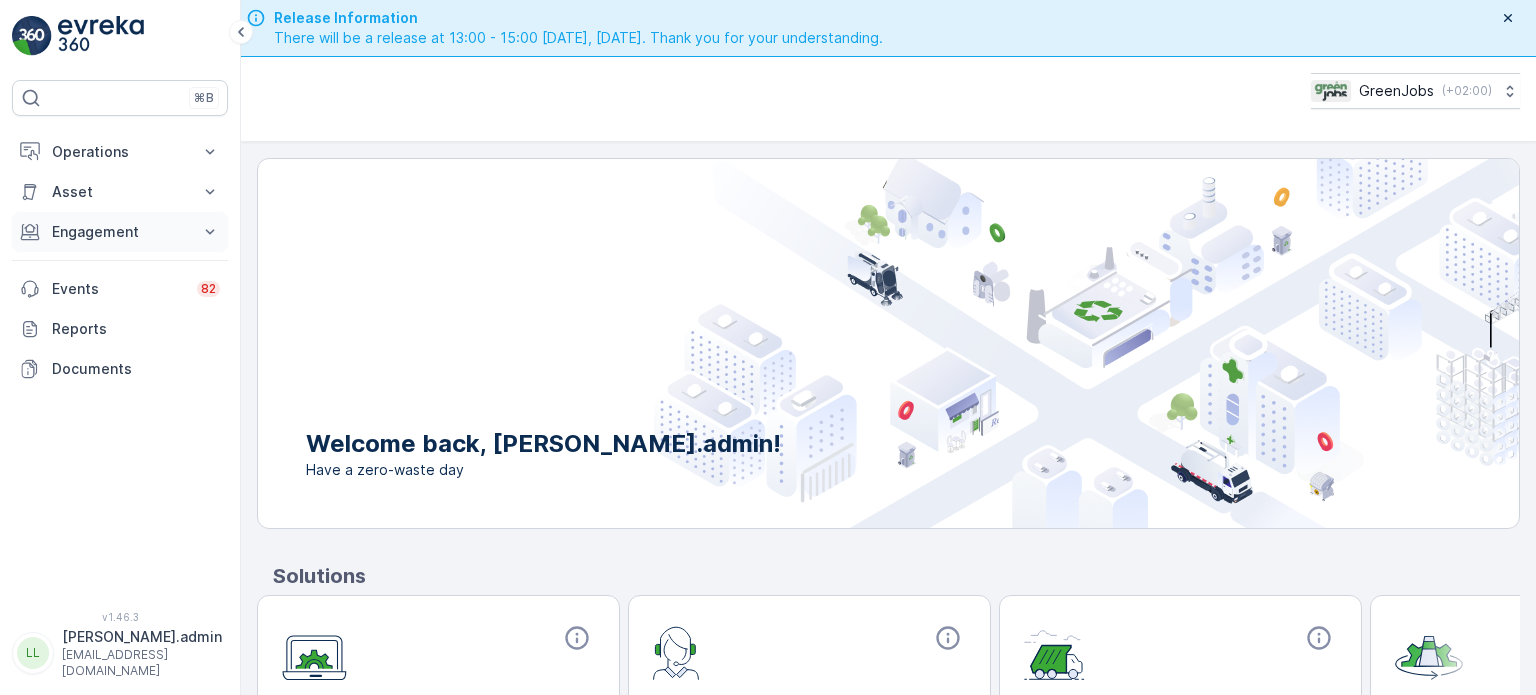 click on "Engagement" at bounding box center (120, 232) 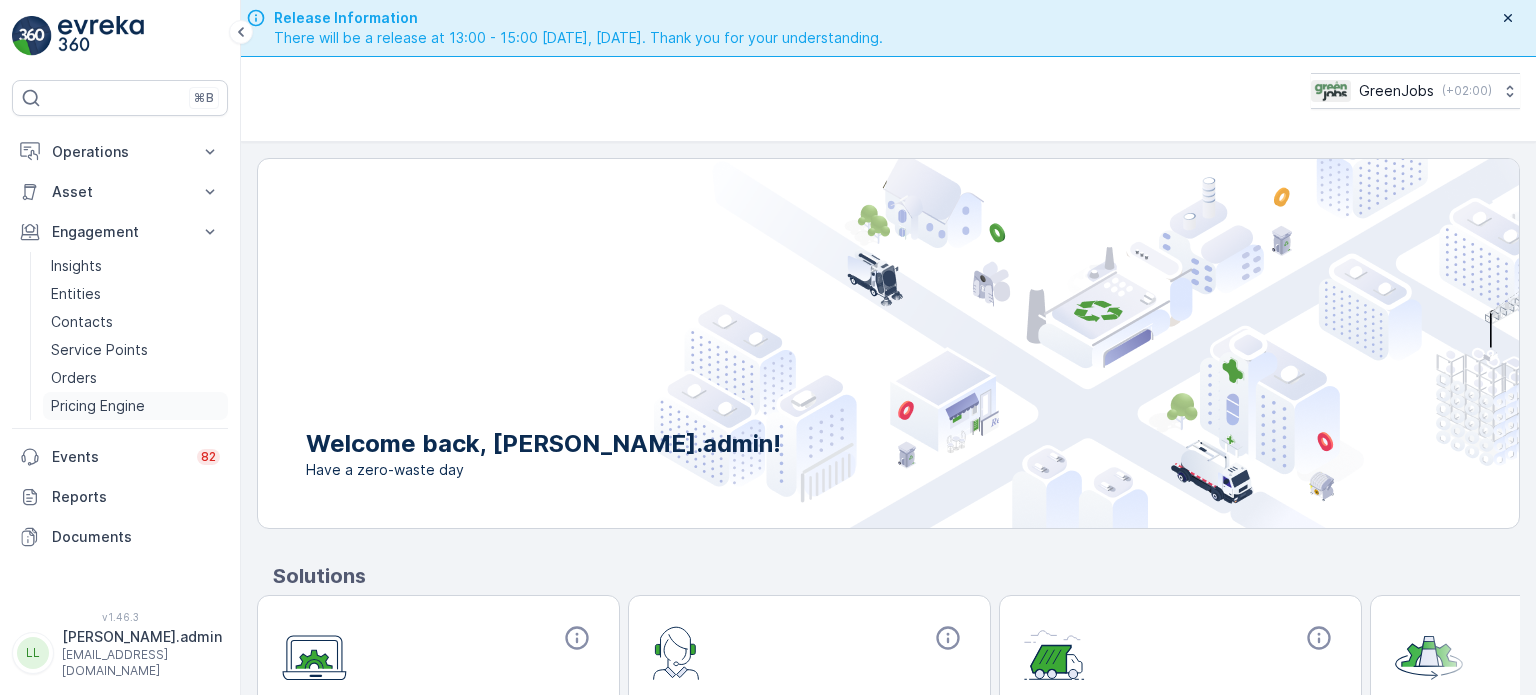 click on "Pricing Engine" at bounding box center [98, 406] 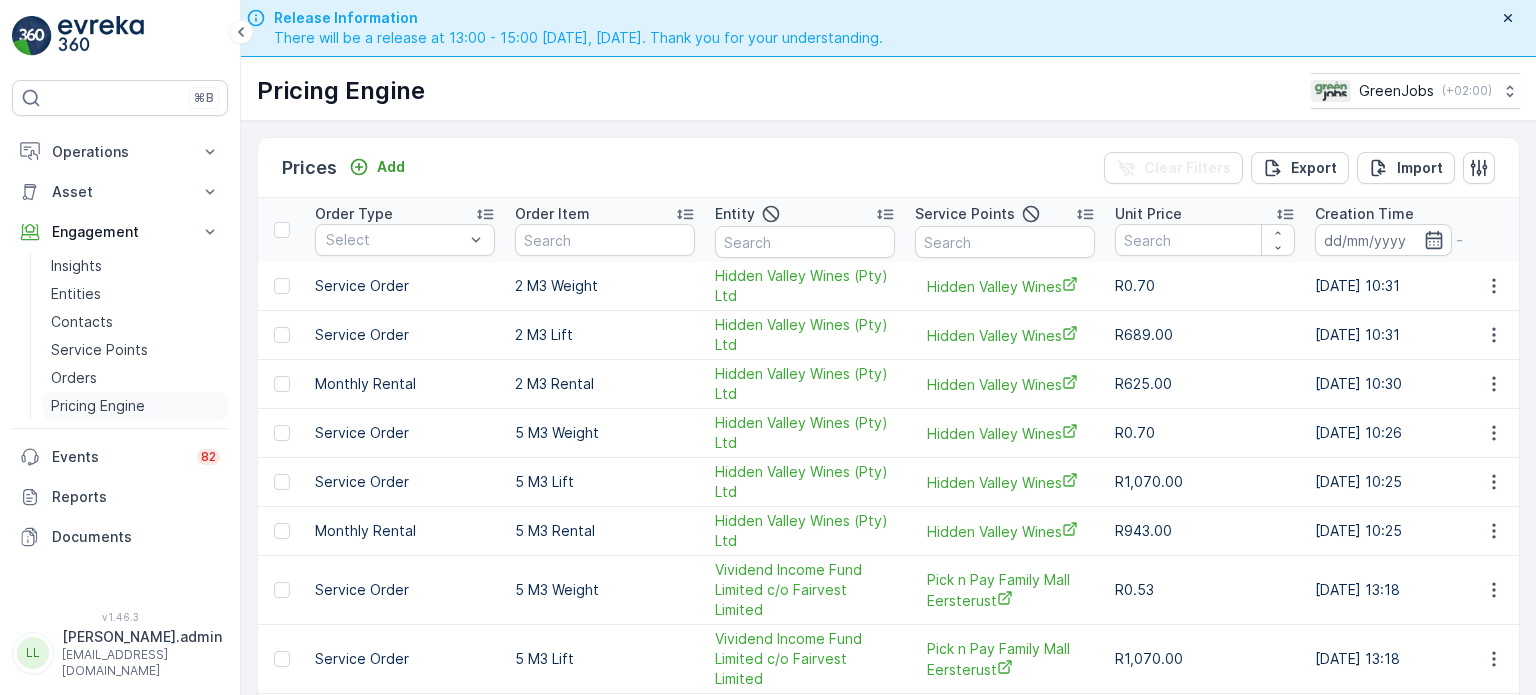 click on "Pricing Engine" at bounding box center [98, 406] 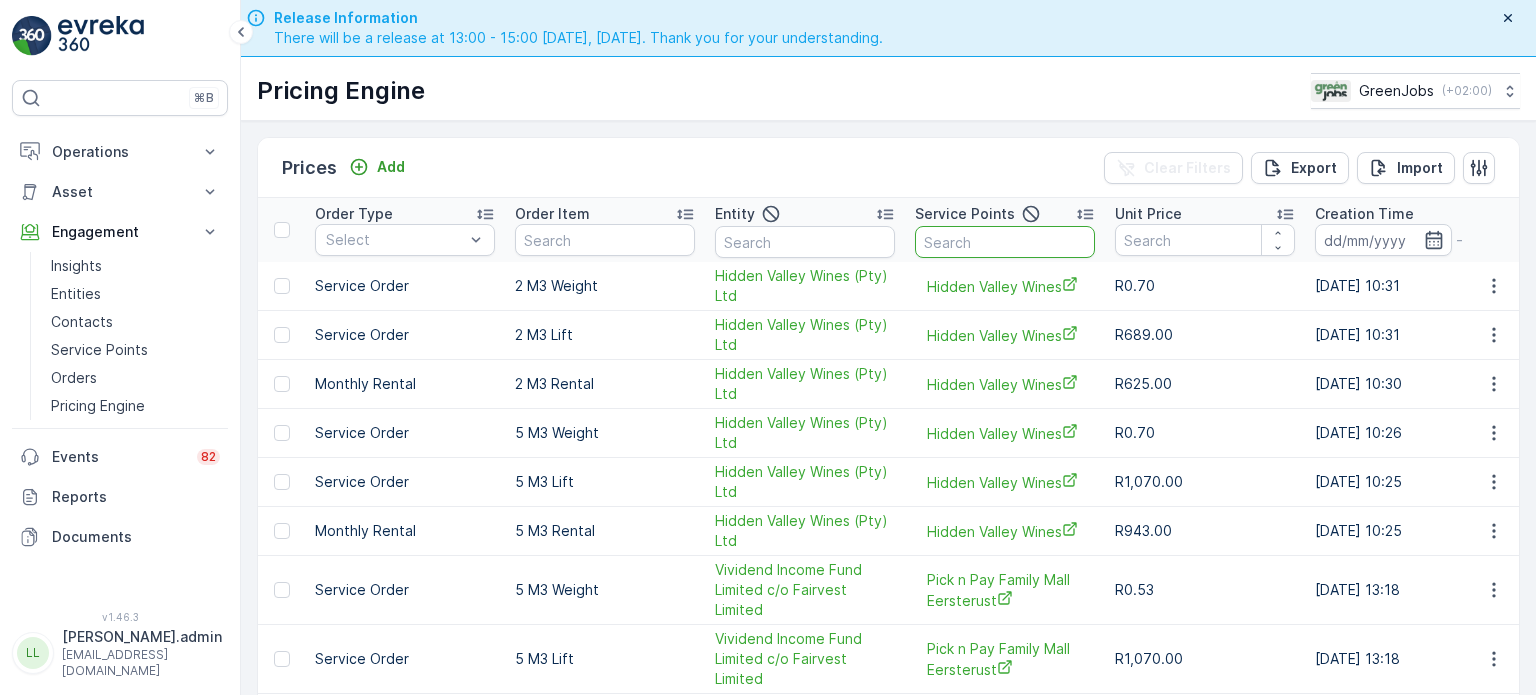click at bounding box center (1005, 242) 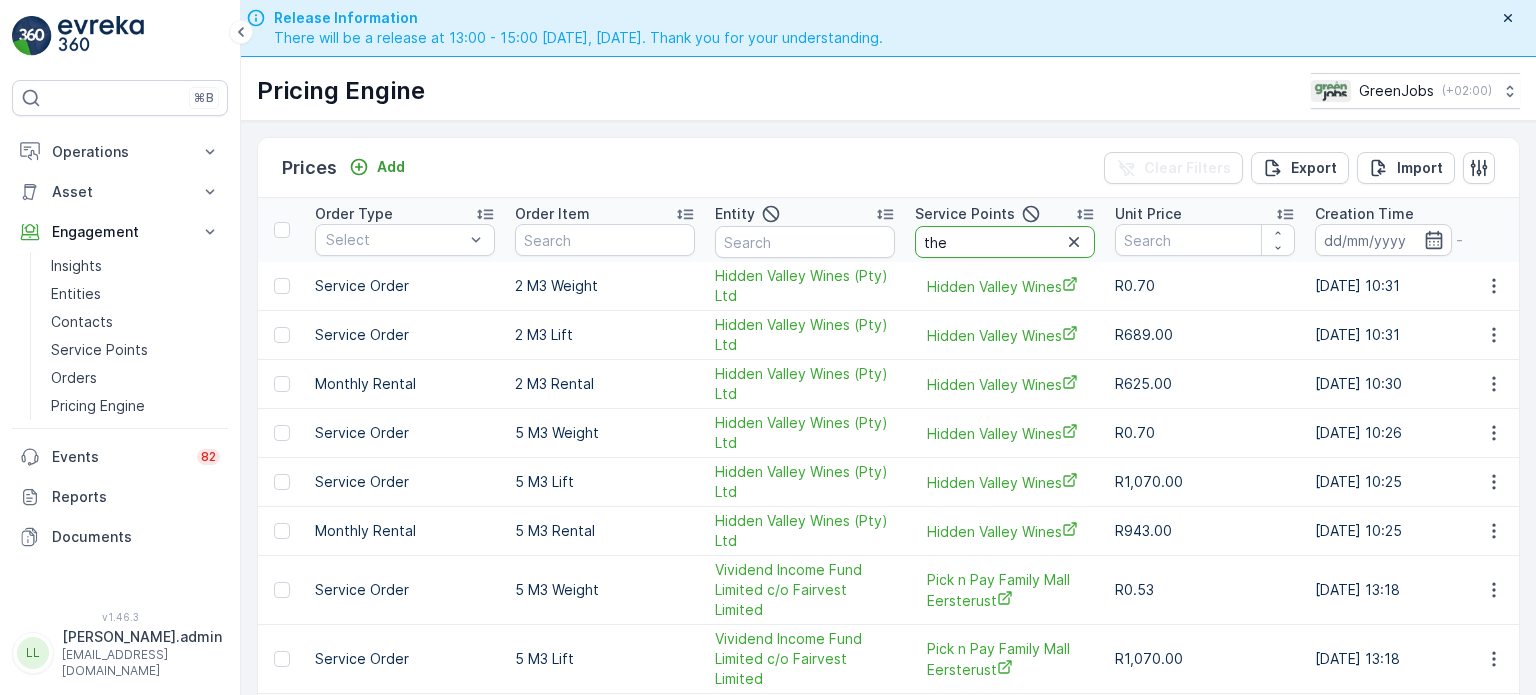 type on "the" 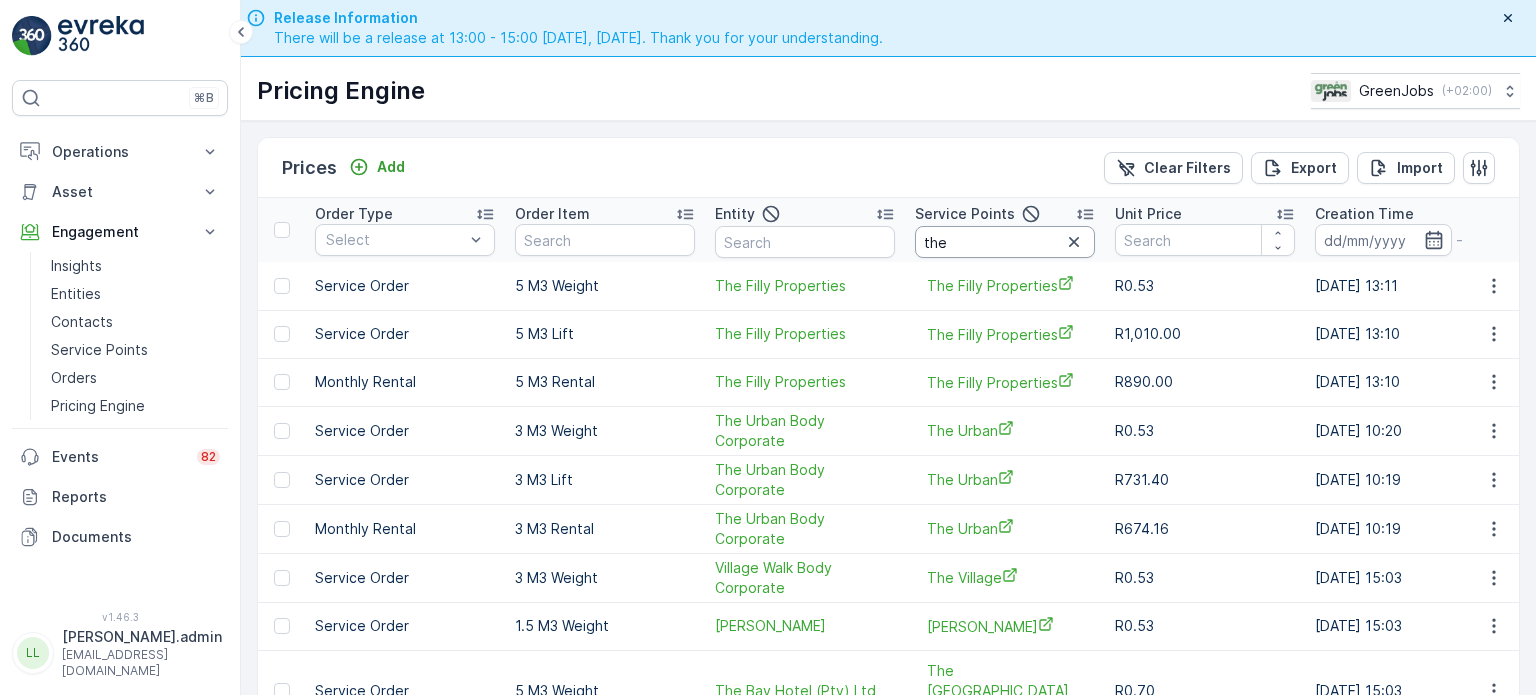 click on "the" at bounding box center [1005, 242] 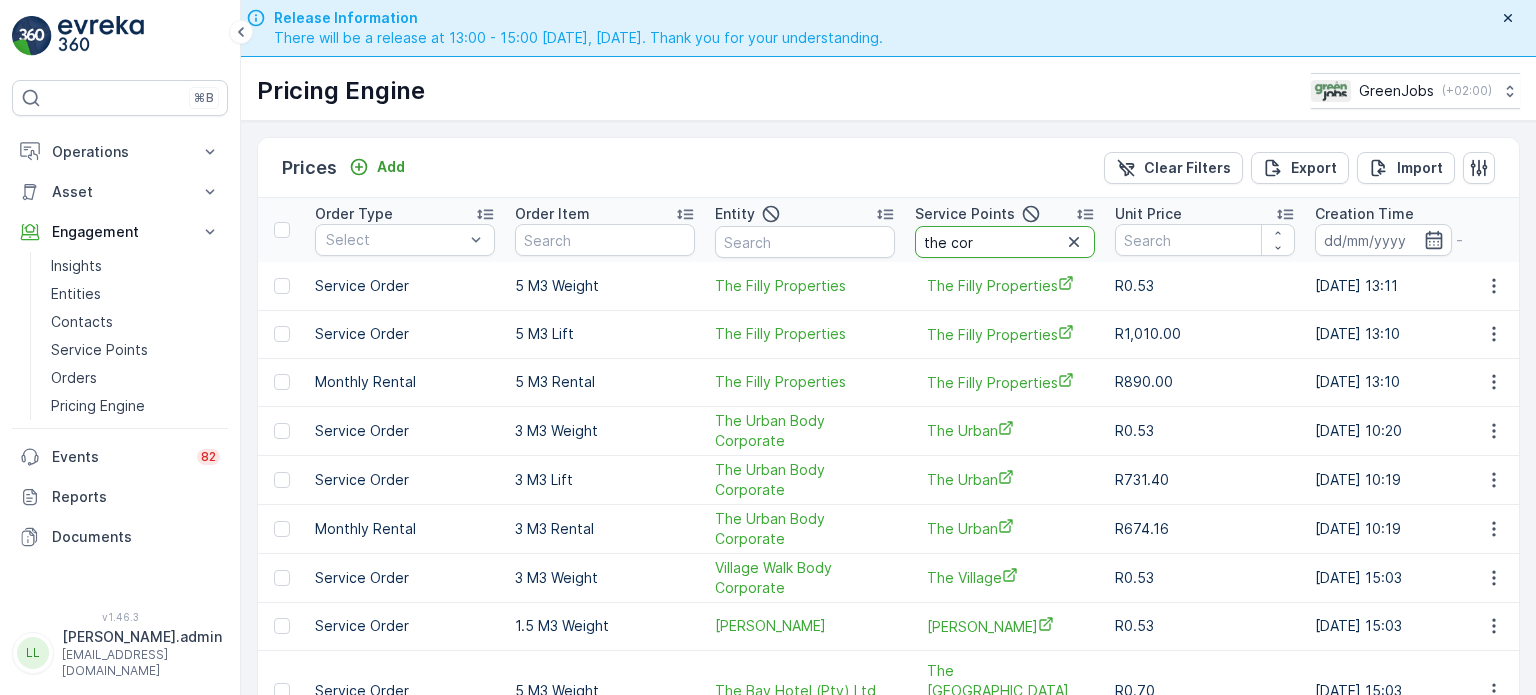 type on "the core" 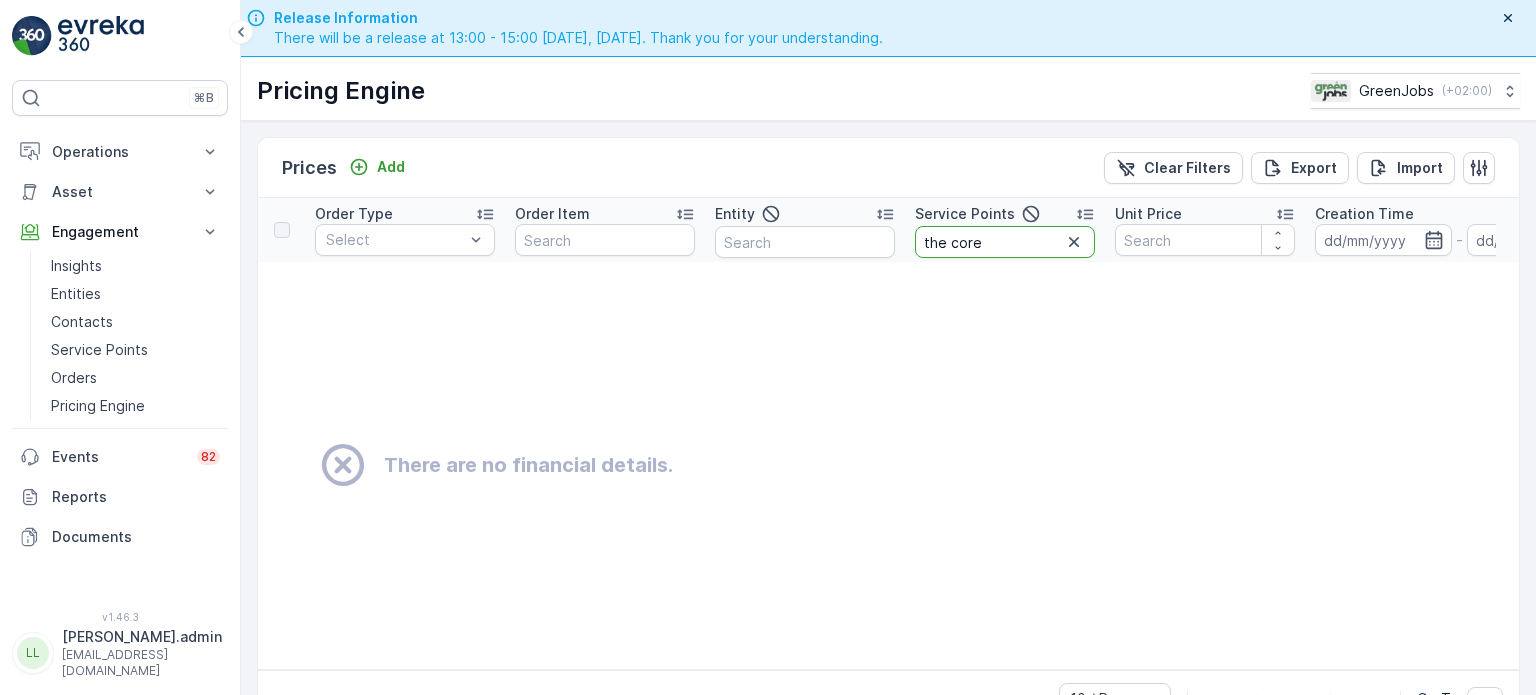 drag, startPoint x: 991, startPoint y: 243, endPoint x: 900, endPoint y: 235, distance: 91.350975 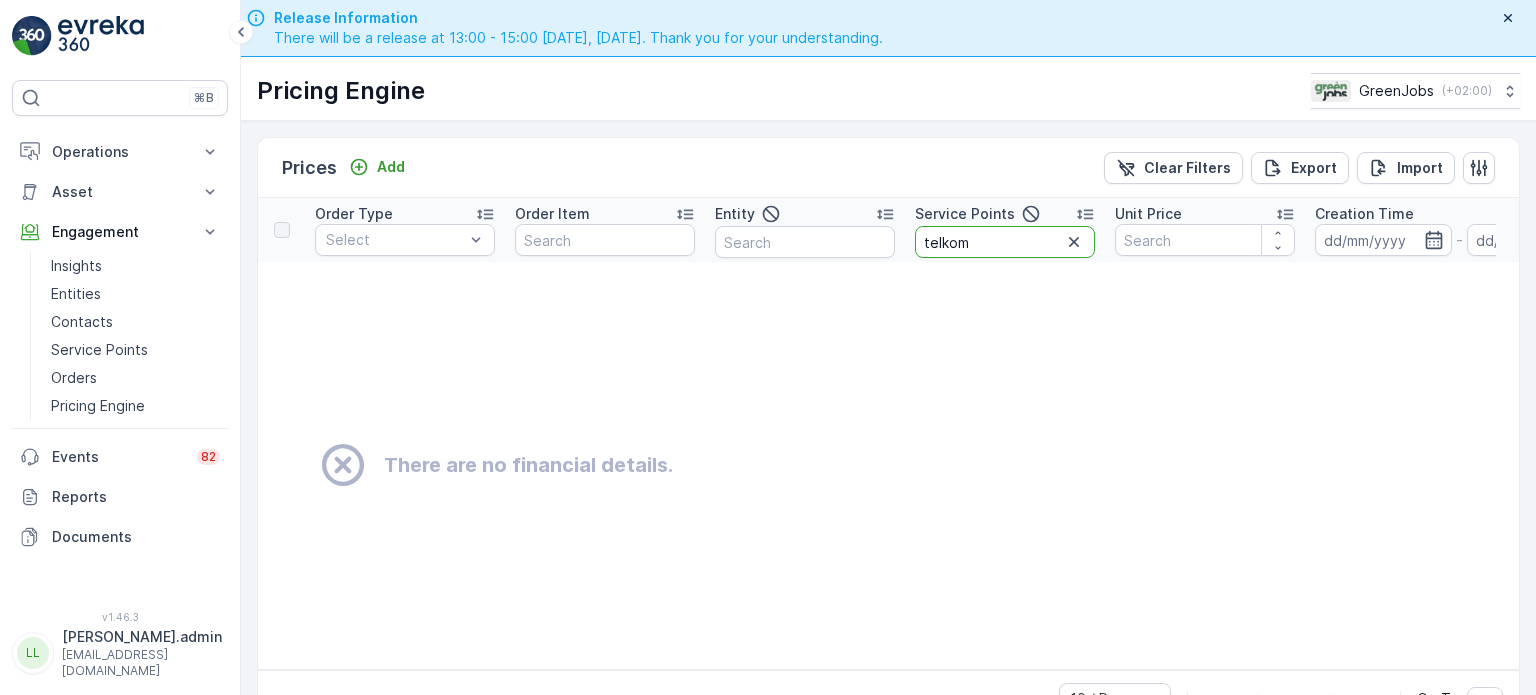 type on "telkomm" 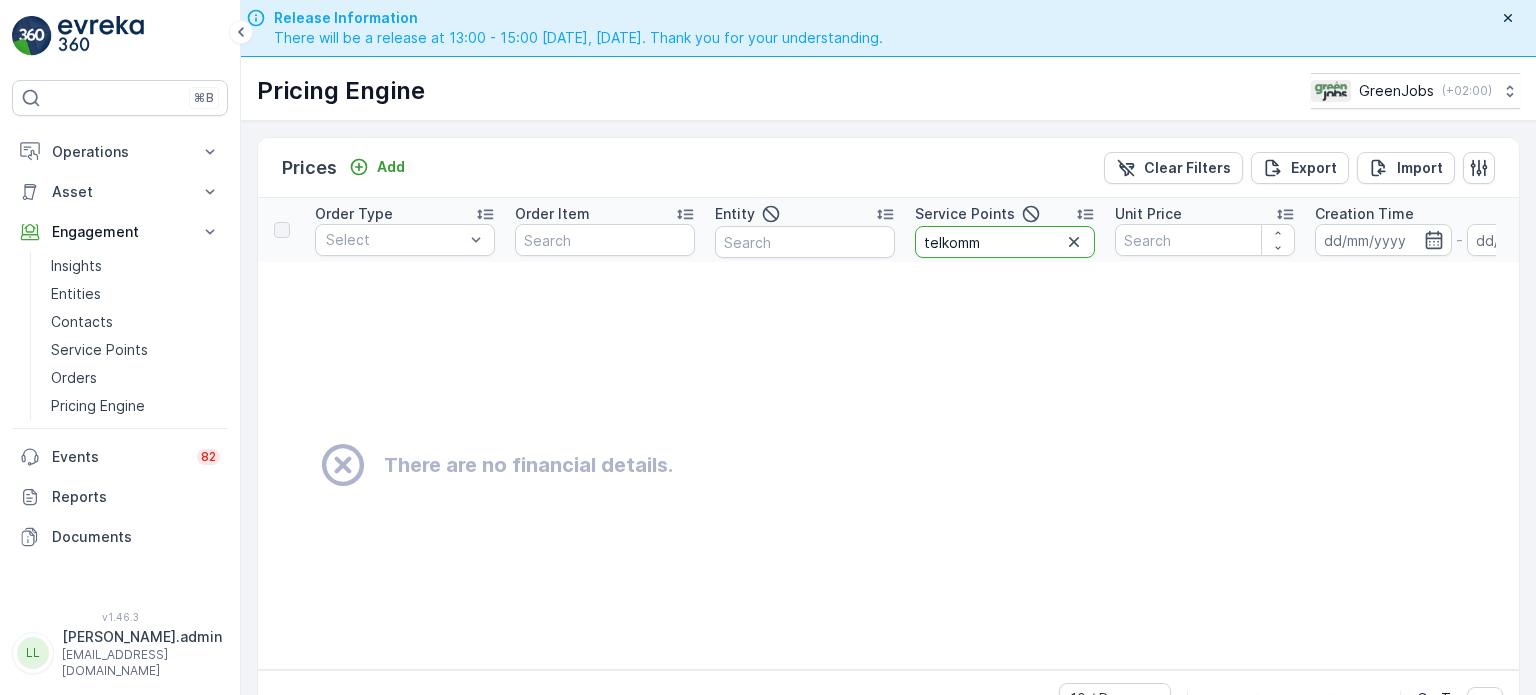 click on "telkomm" at bounding box center (1005, 242) 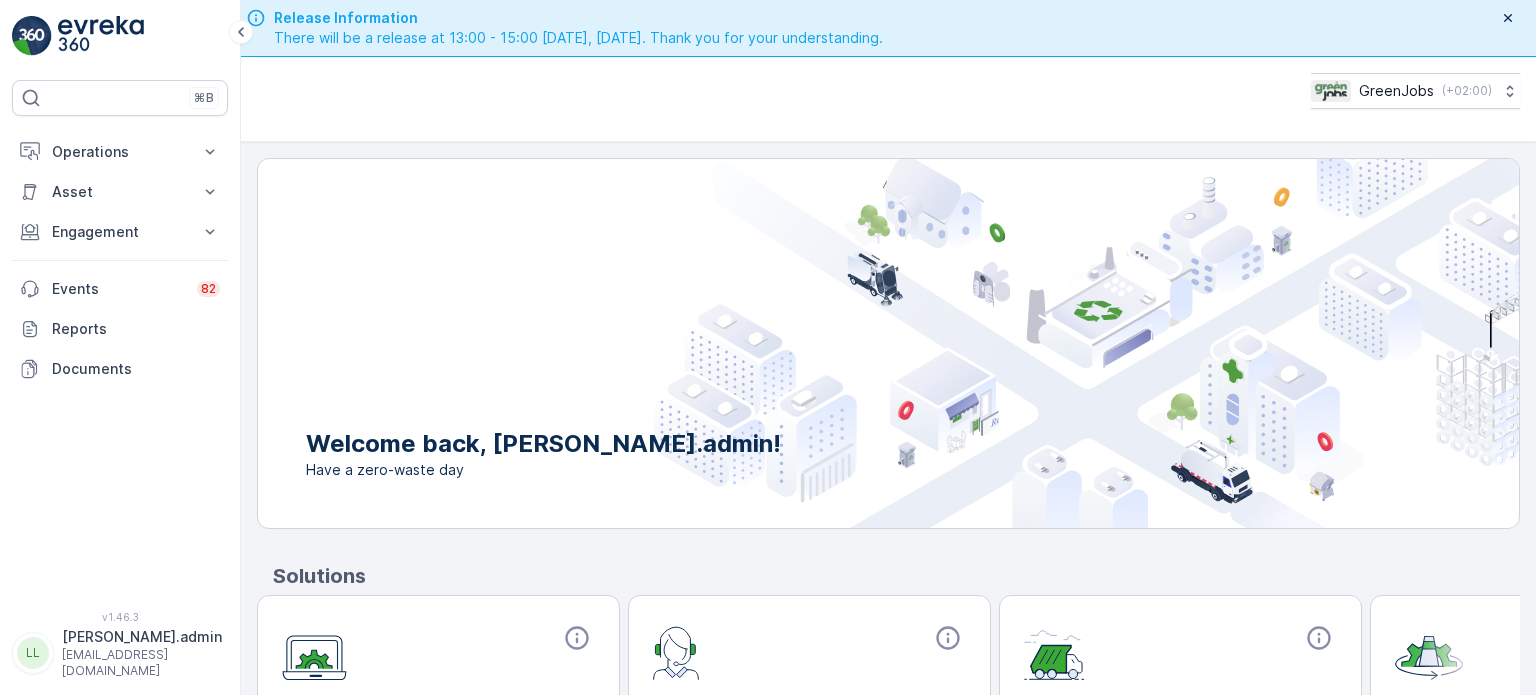 scroll, scrollTop: 0, scrollLeft: 0, axis: both 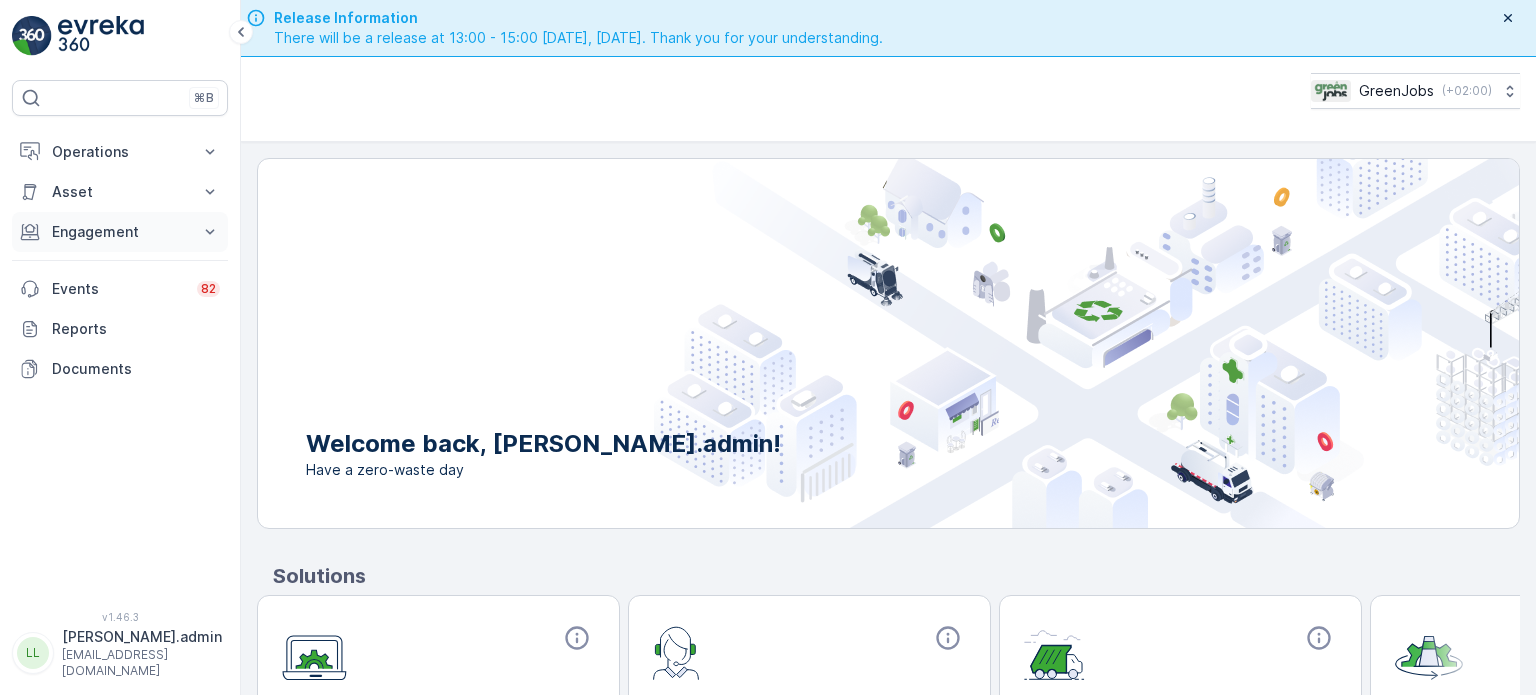 click on "Engagement" at bounding box center (120, 232) 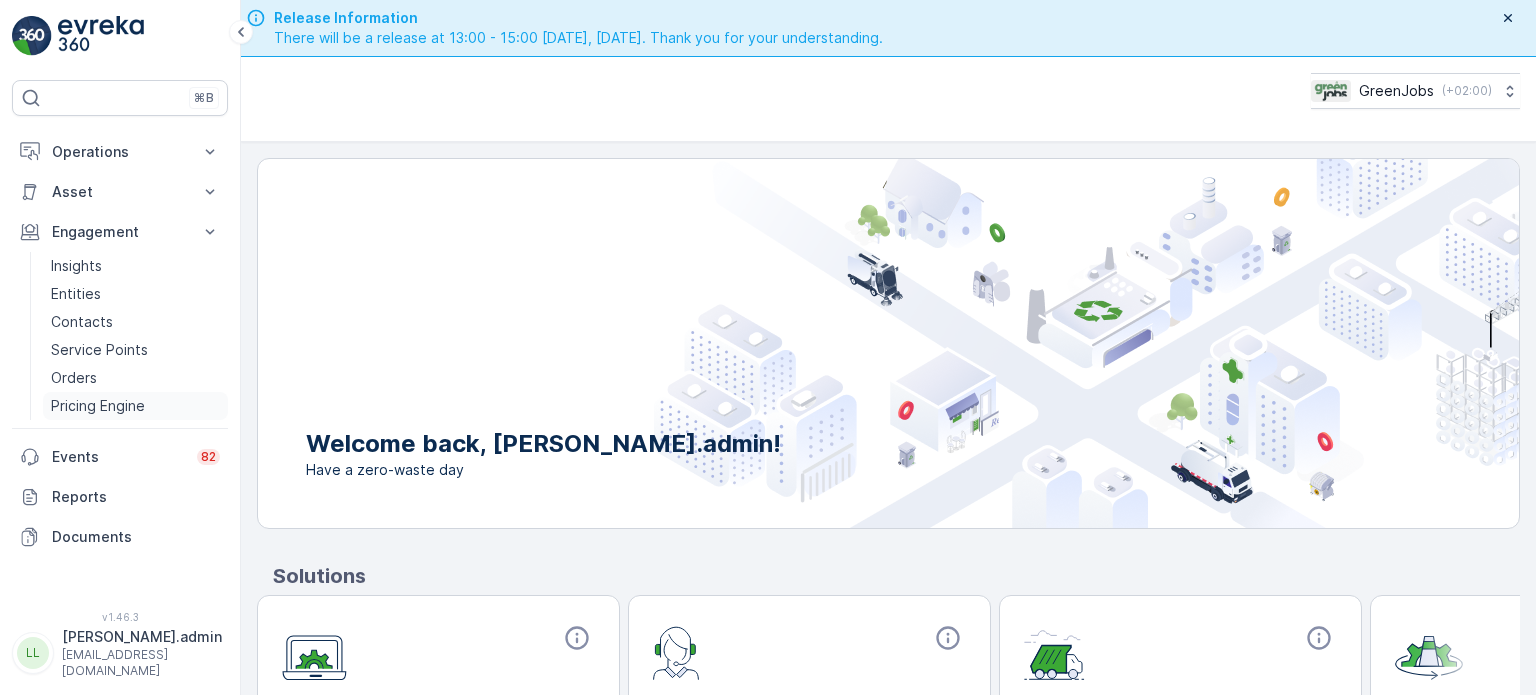 click on "Pricing Engine" at bounding box center [98, 406] 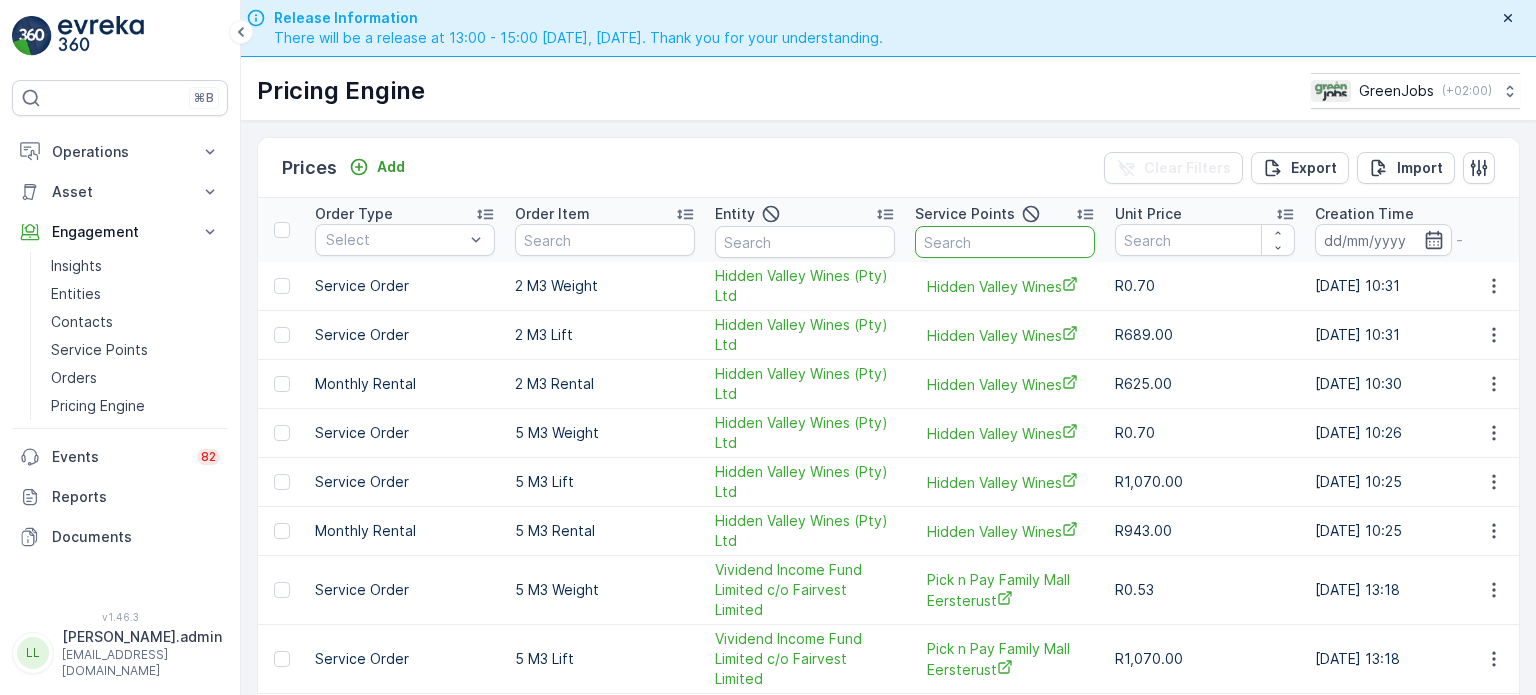 click at bounding box center (1005, 242) 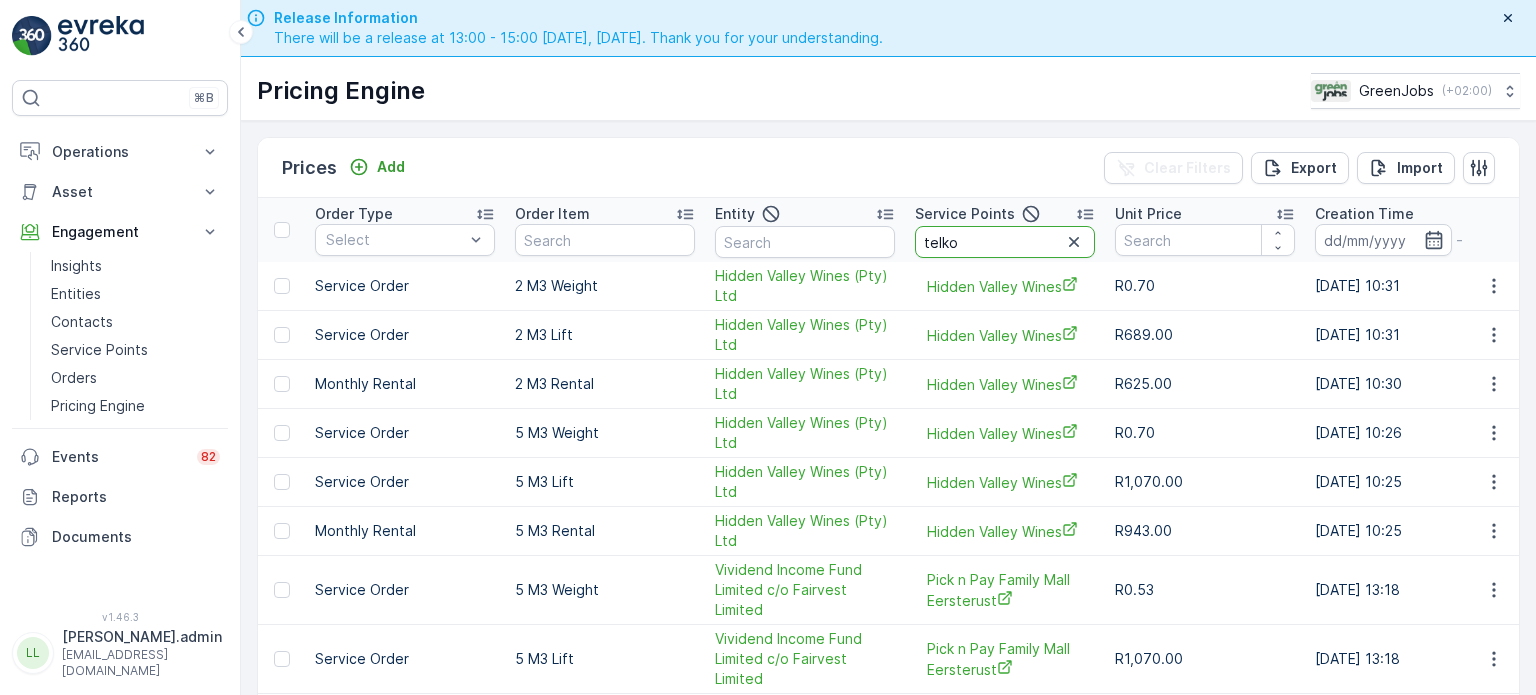 type on "telkom" 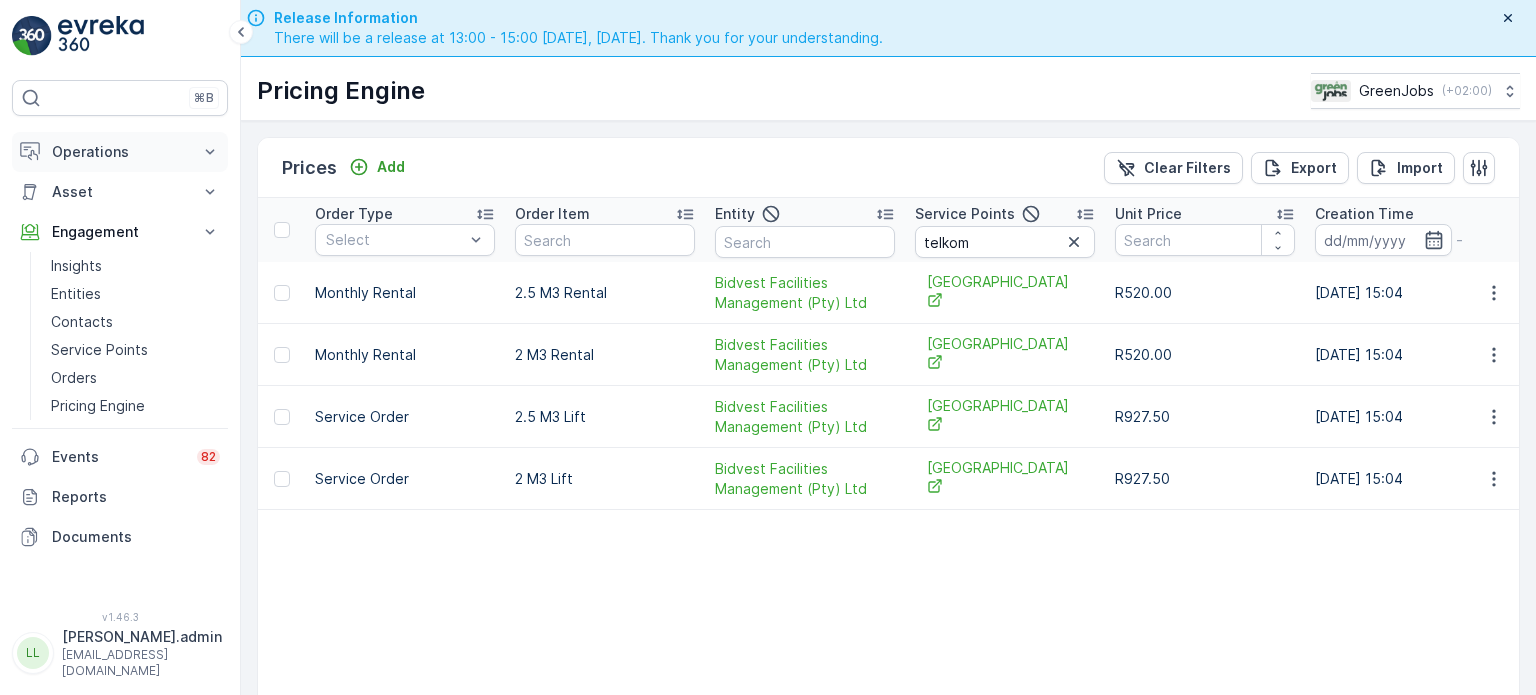 click on "Operations" at bounding box center (120, 152) 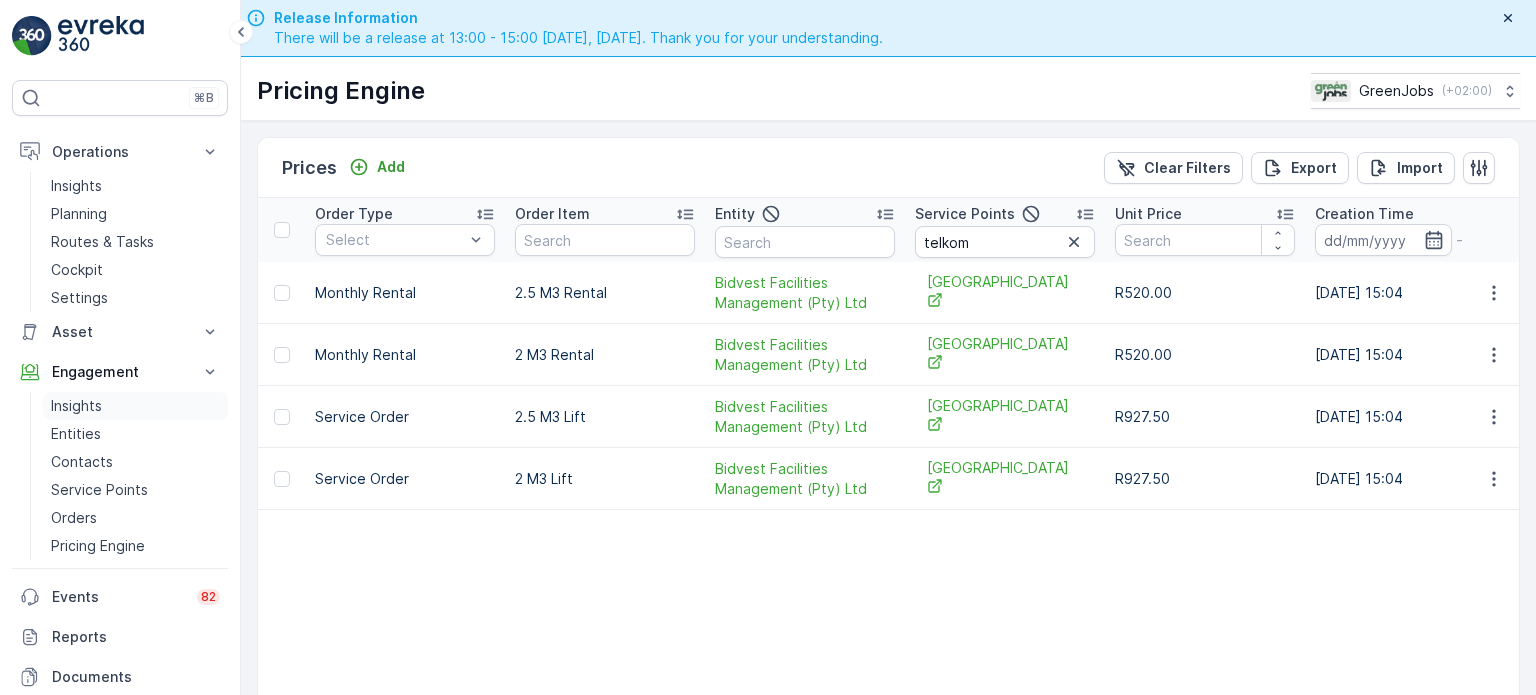 click on "Insights" at bounding box center (76, 406) 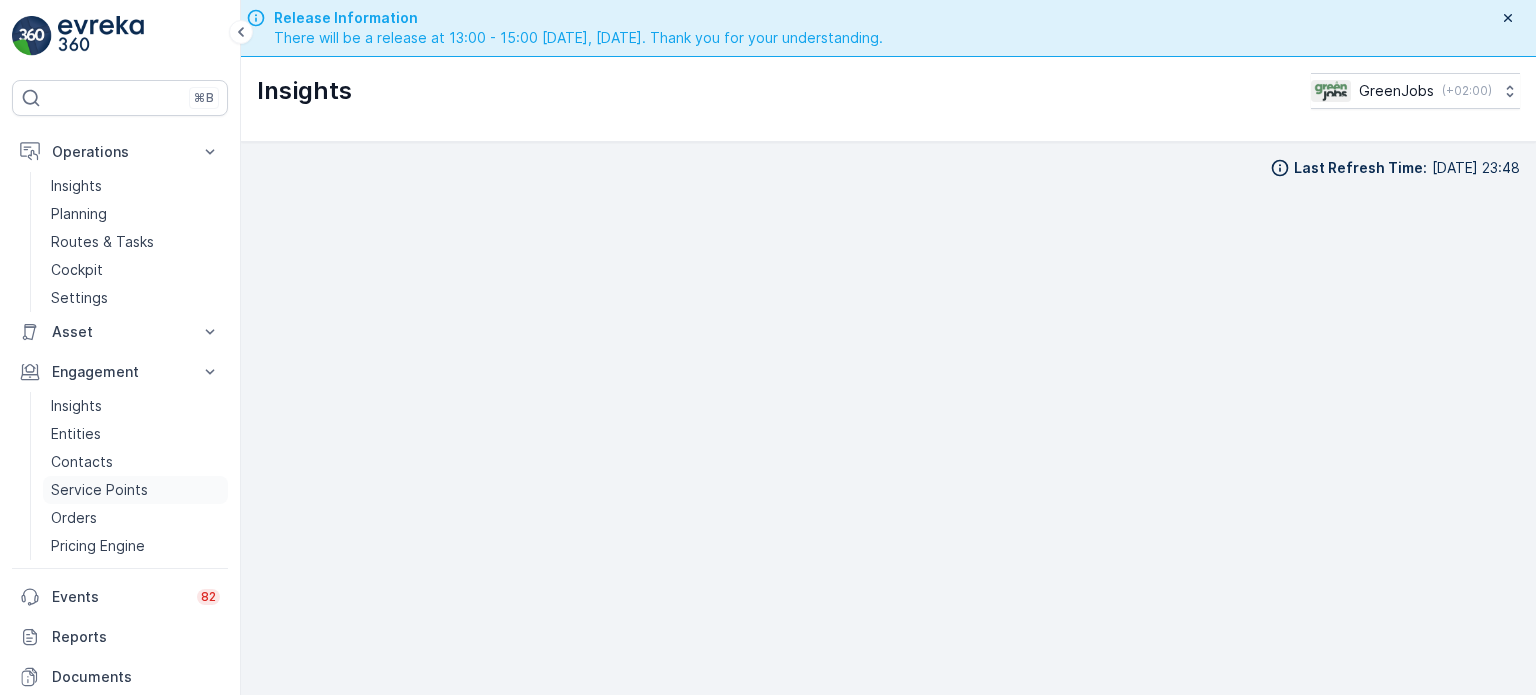 click on "Service Points" at bounding box center (99, 490) 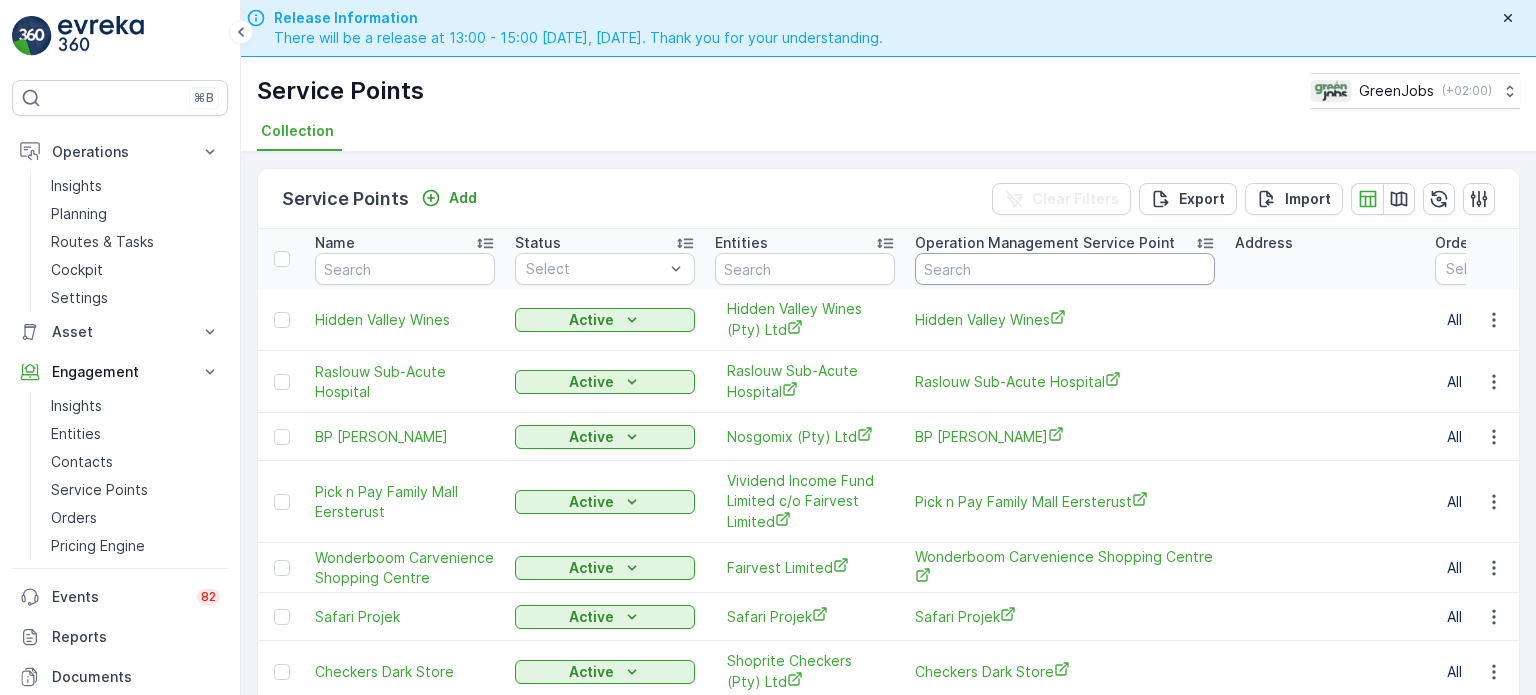click at bounding box center [1065, 269] 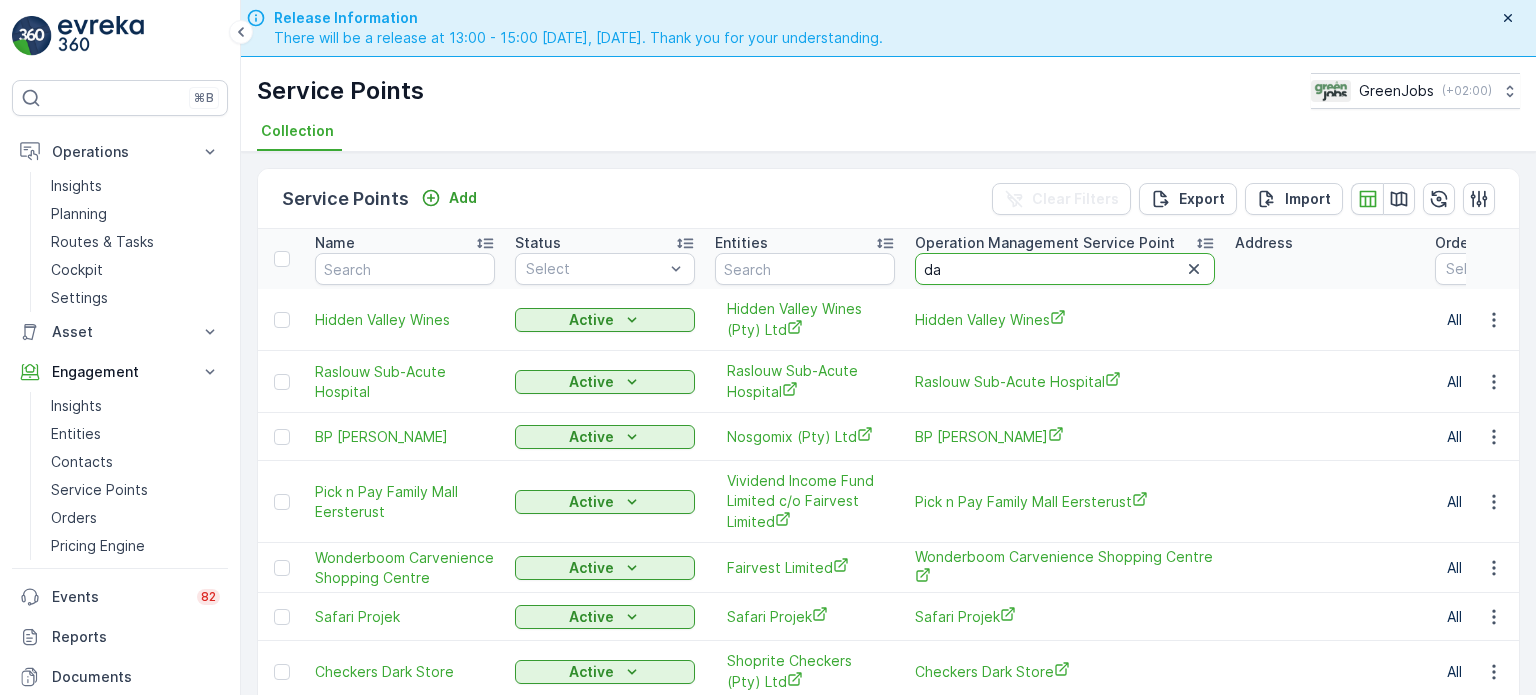 type on "daw" 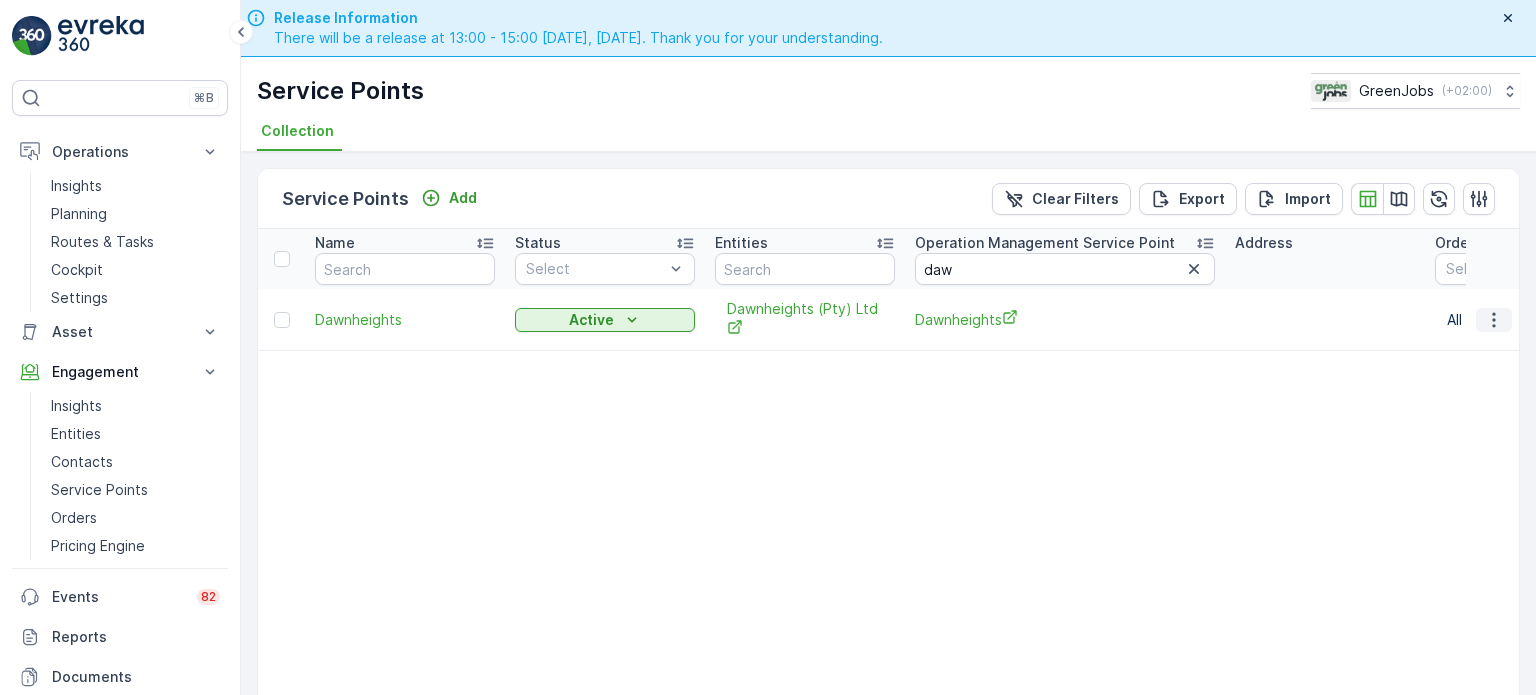 click 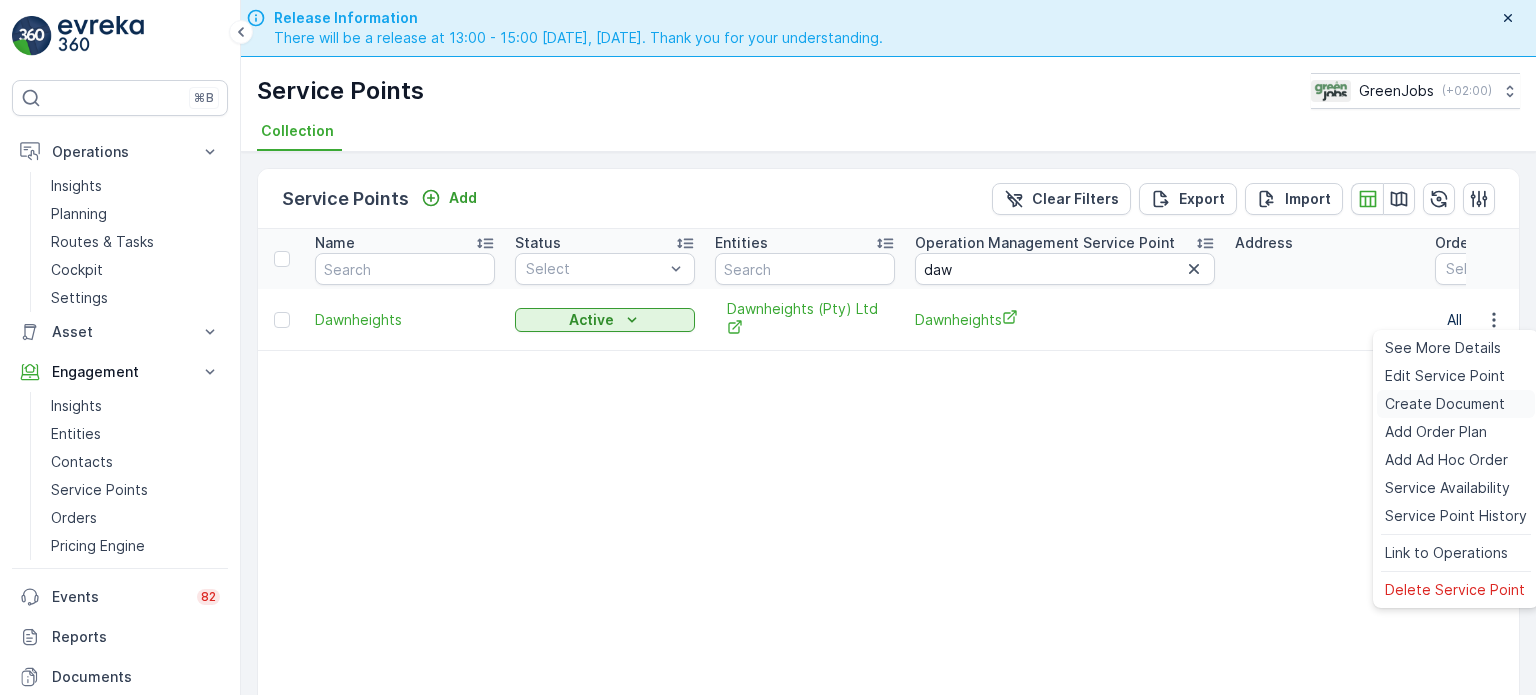click on "Create Document" at bounding box center (1445, 404) 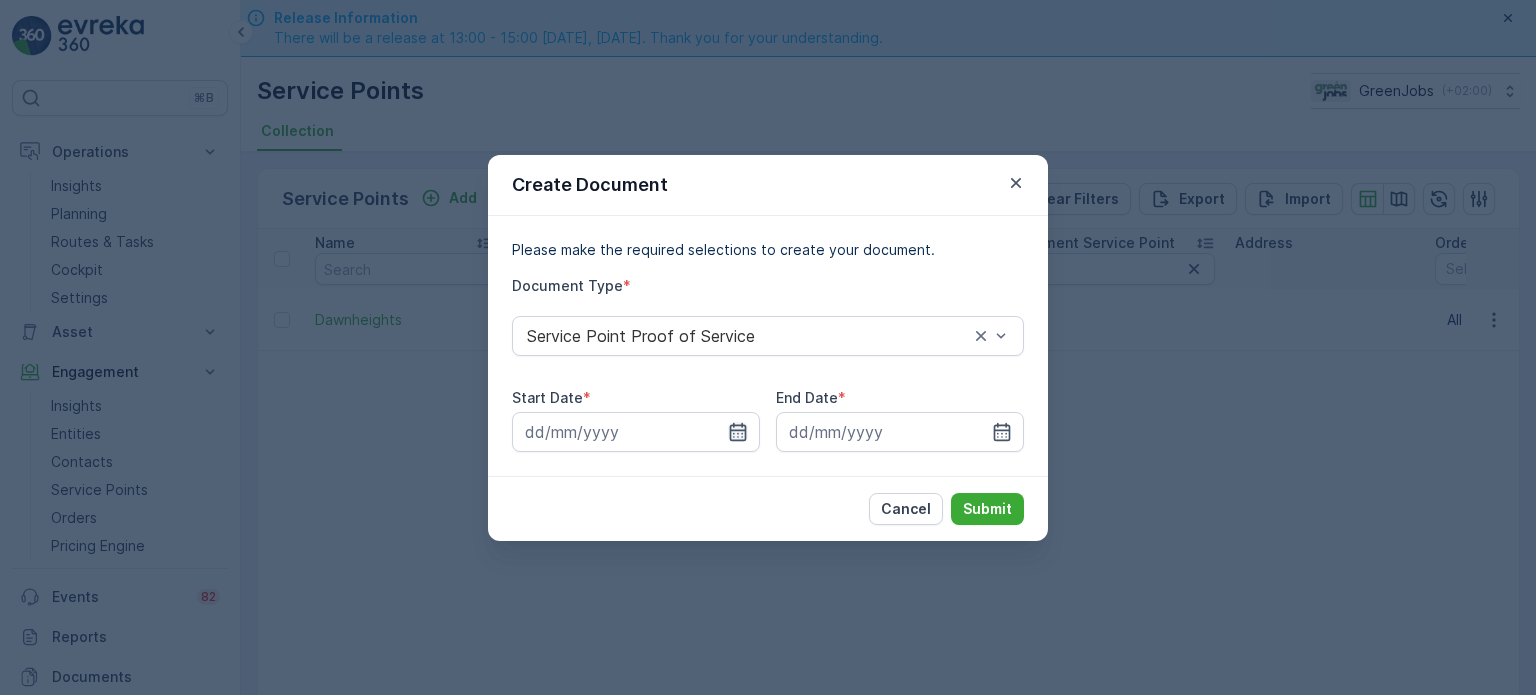 click 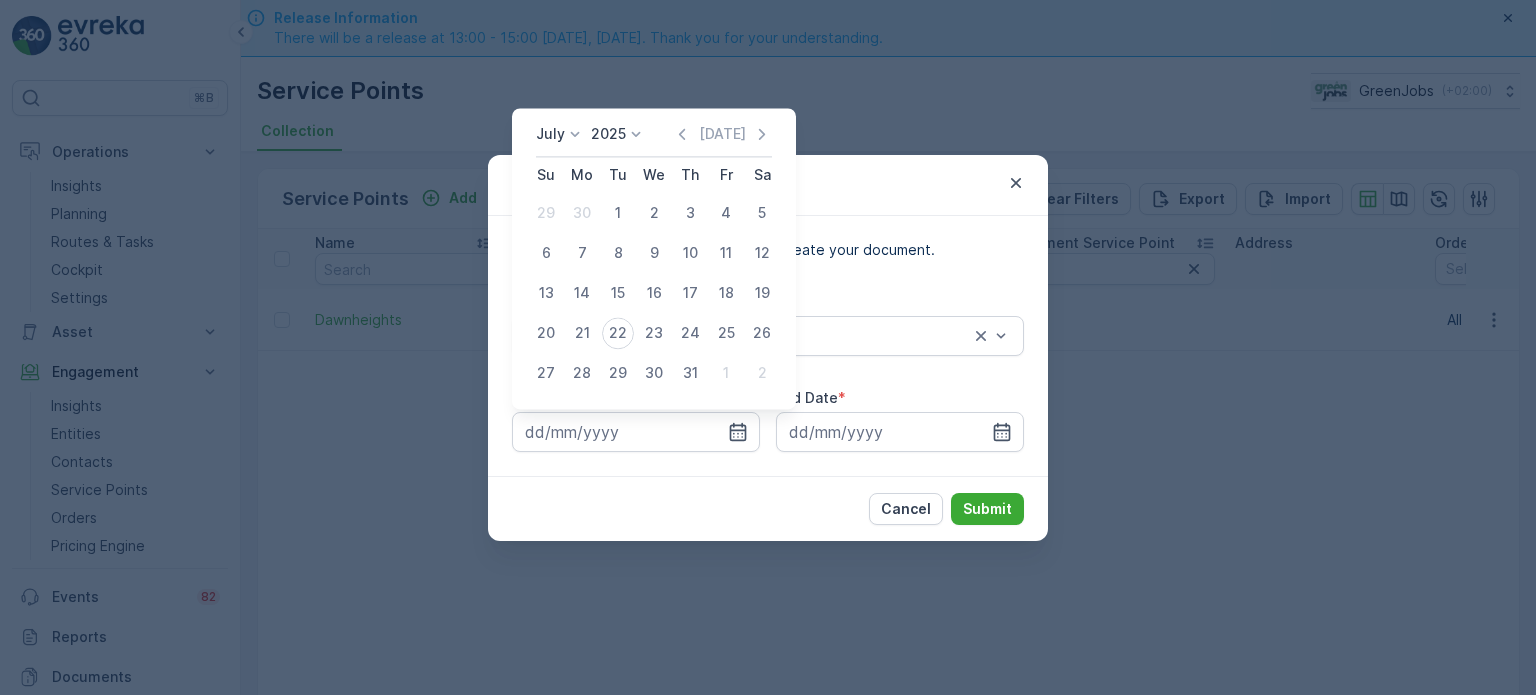 click 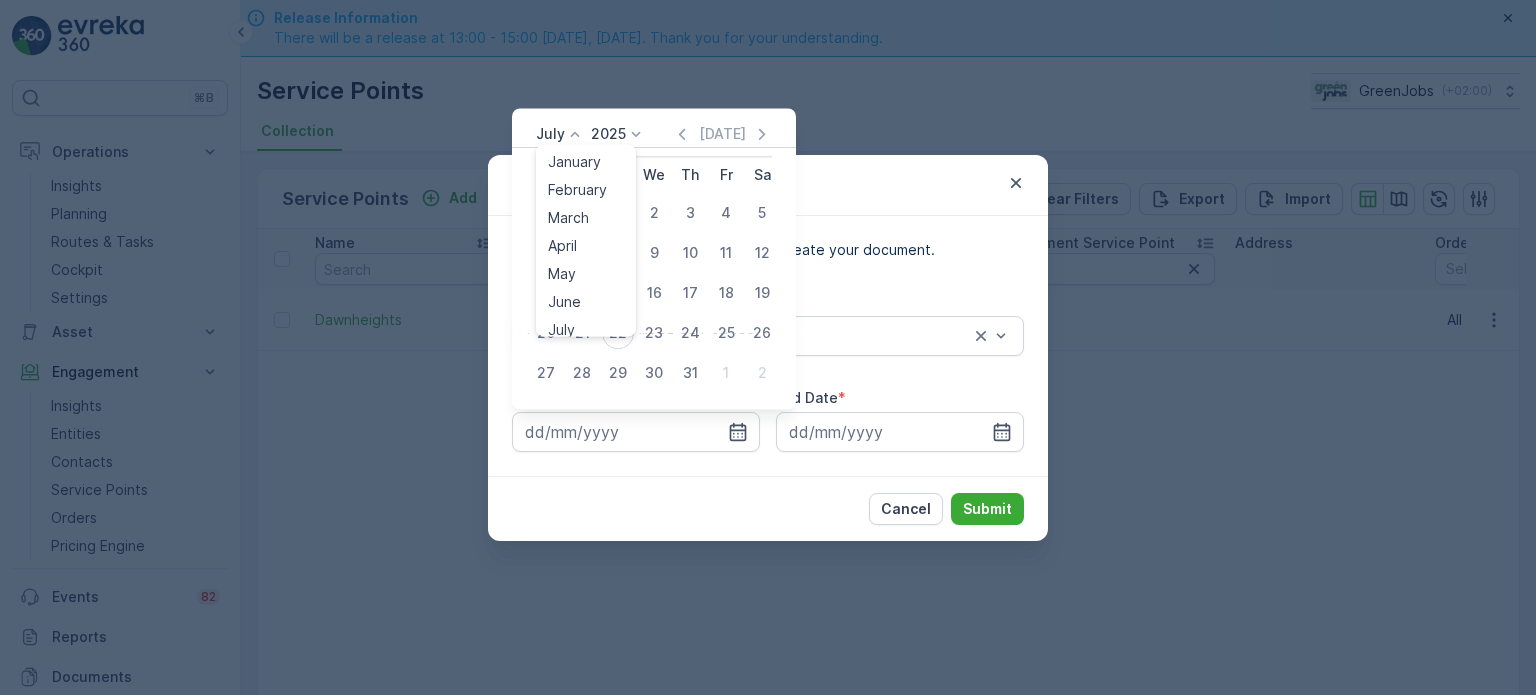 scroll, scrollTop: 8, scrollLeft: 0, axis: vertical 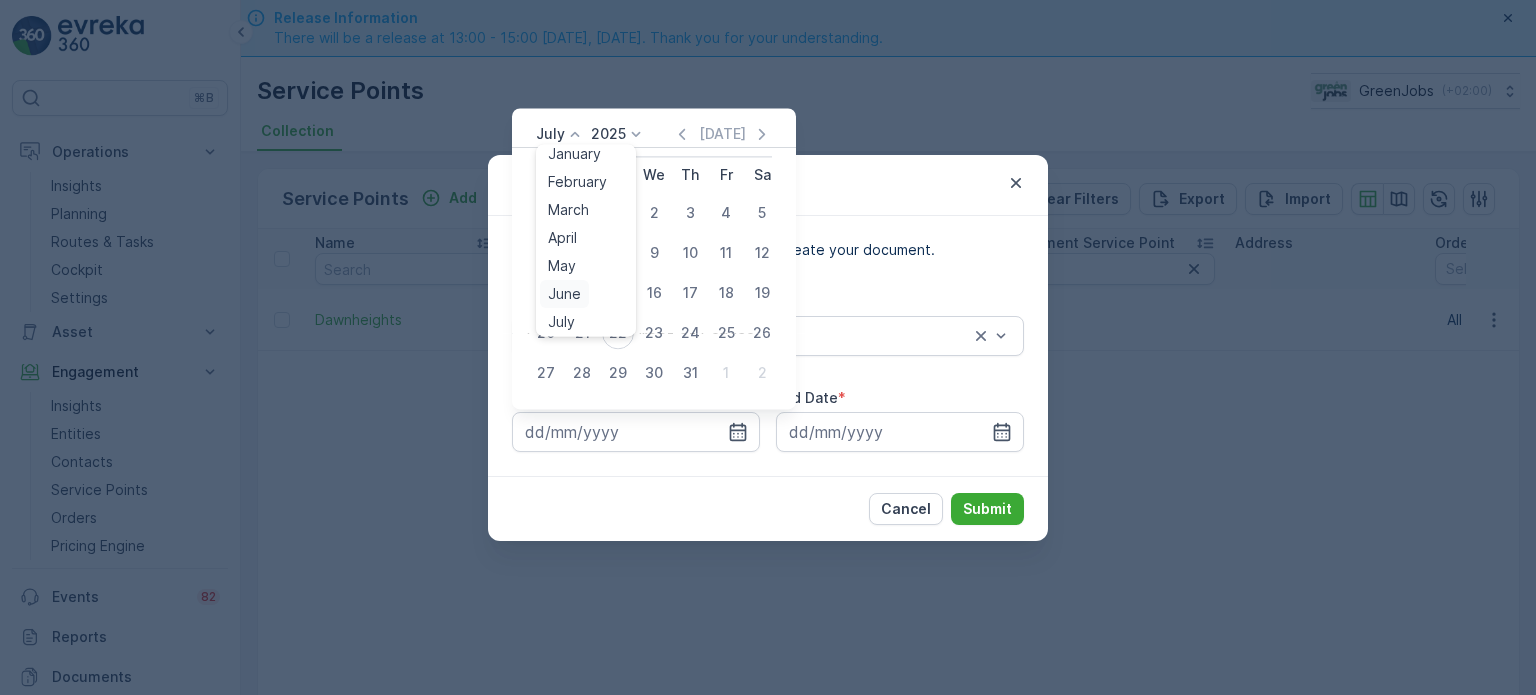 click on "June" at bounding box center (564, 294) 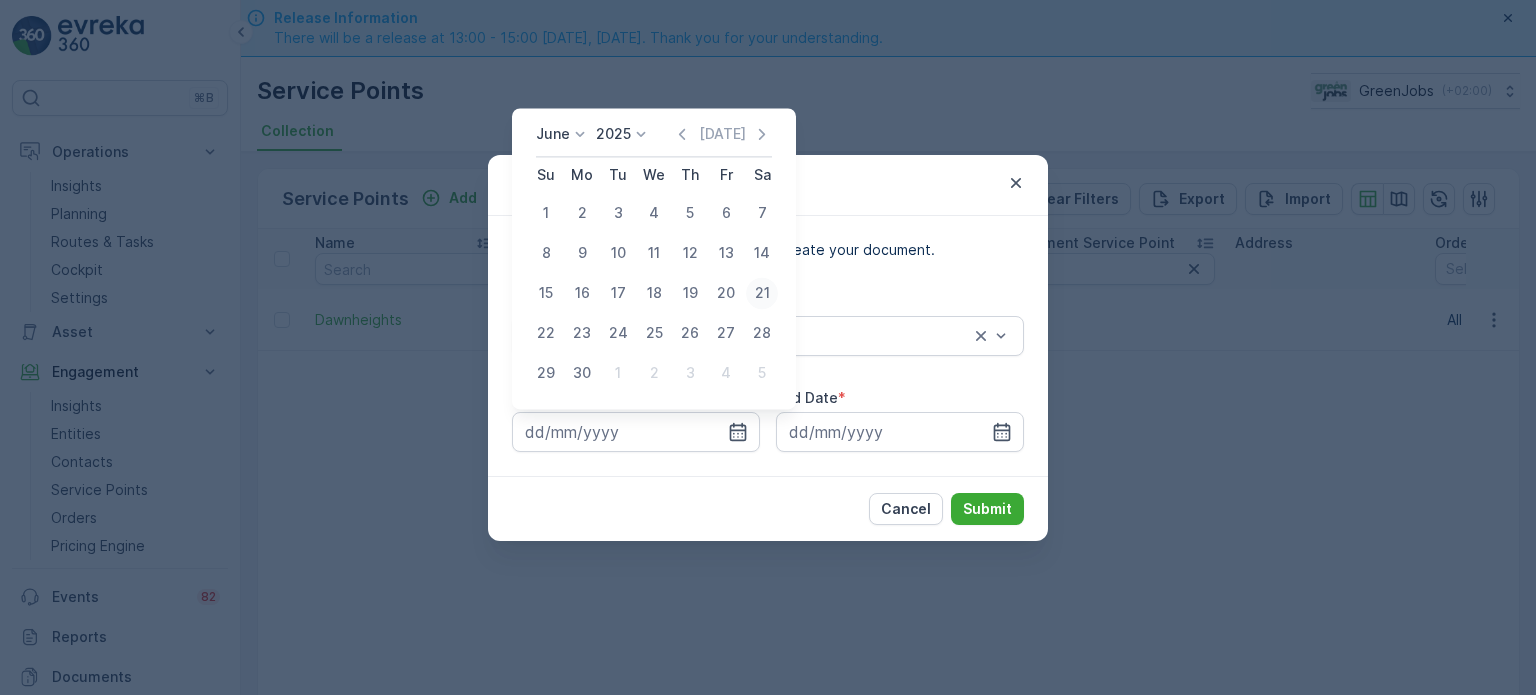 click on "21" at bounding box center [762, 293] 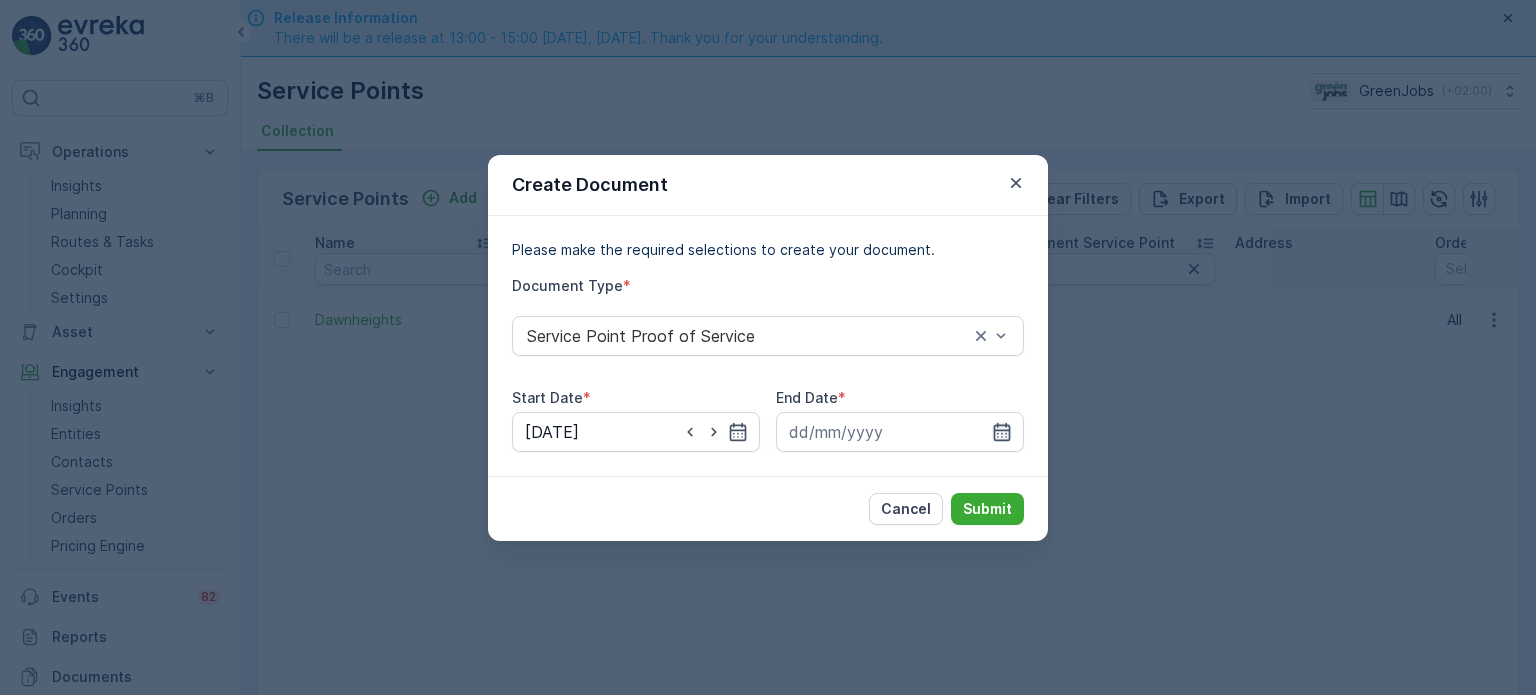 click 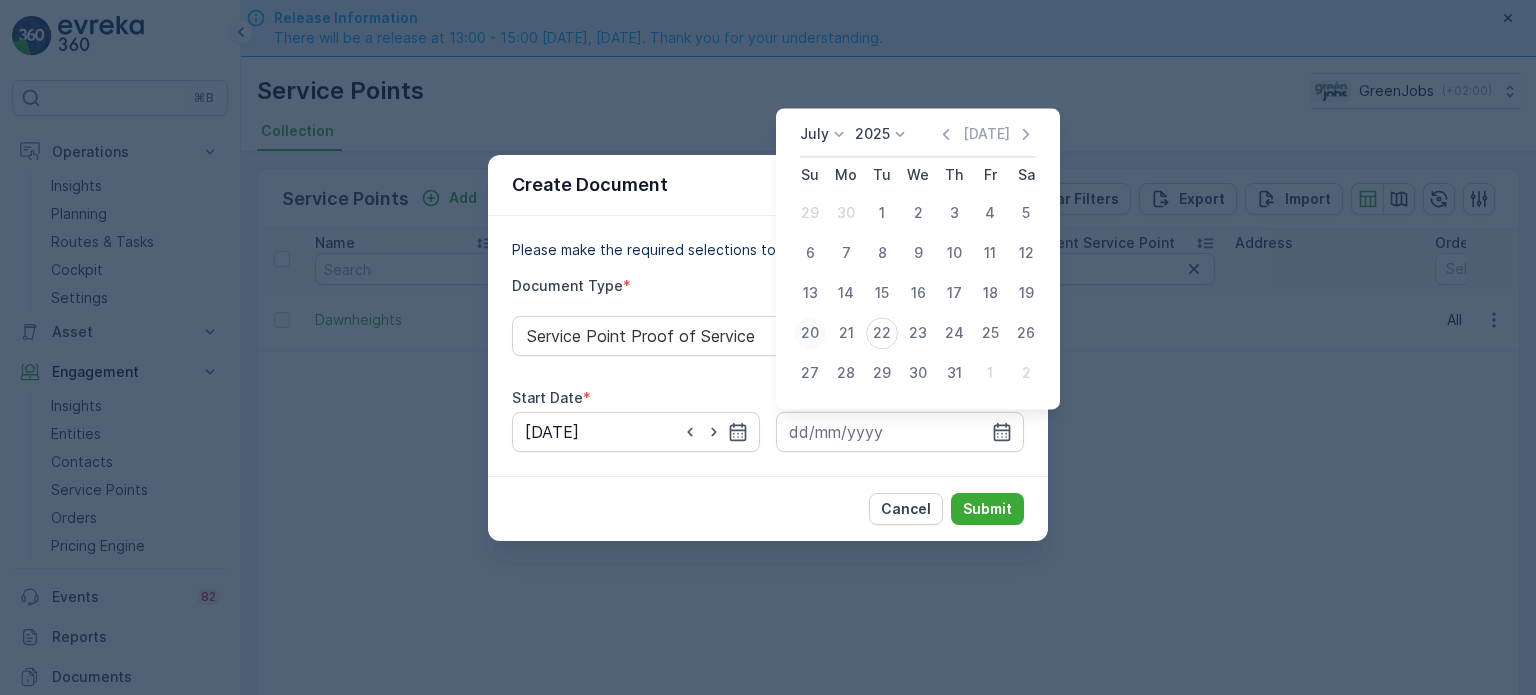 click on "20" at bounding box center [810, 333] 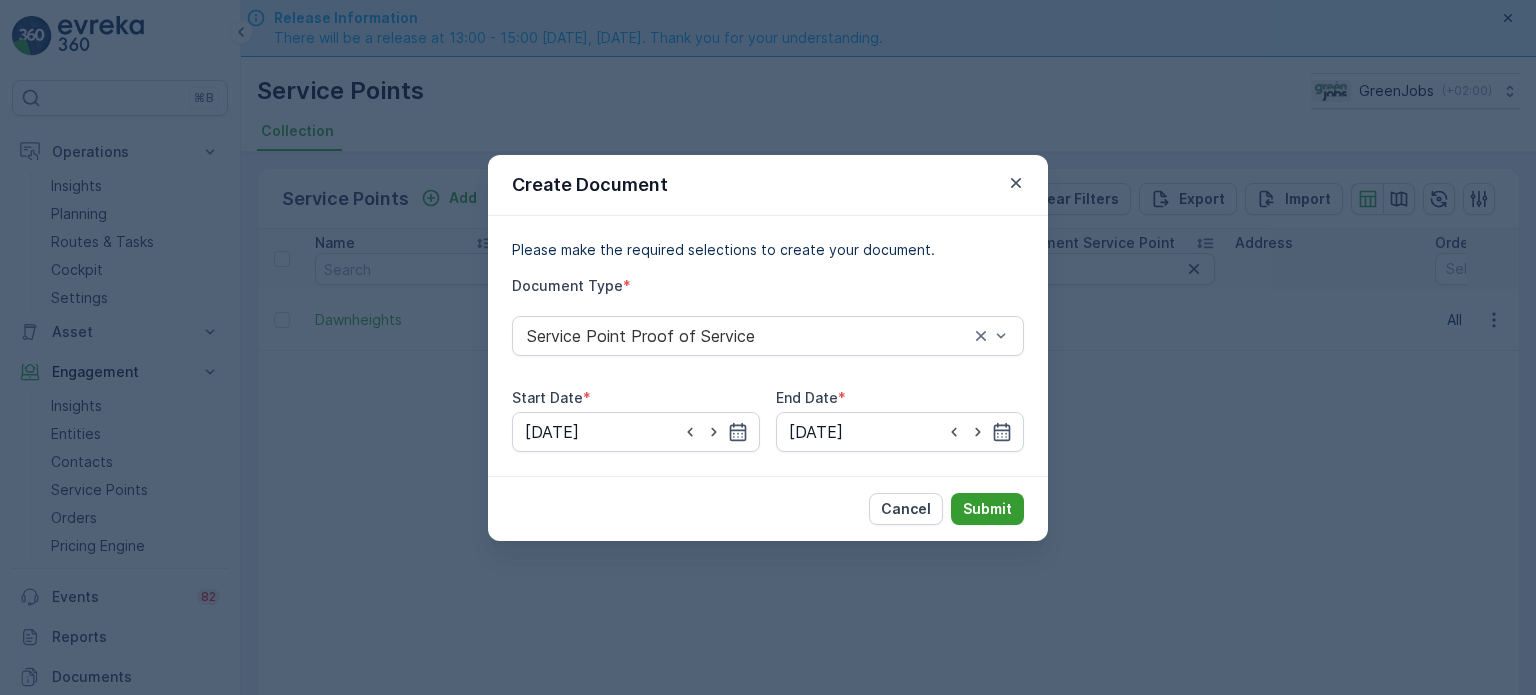 click on "Submit" at bounding box center [987, 509] 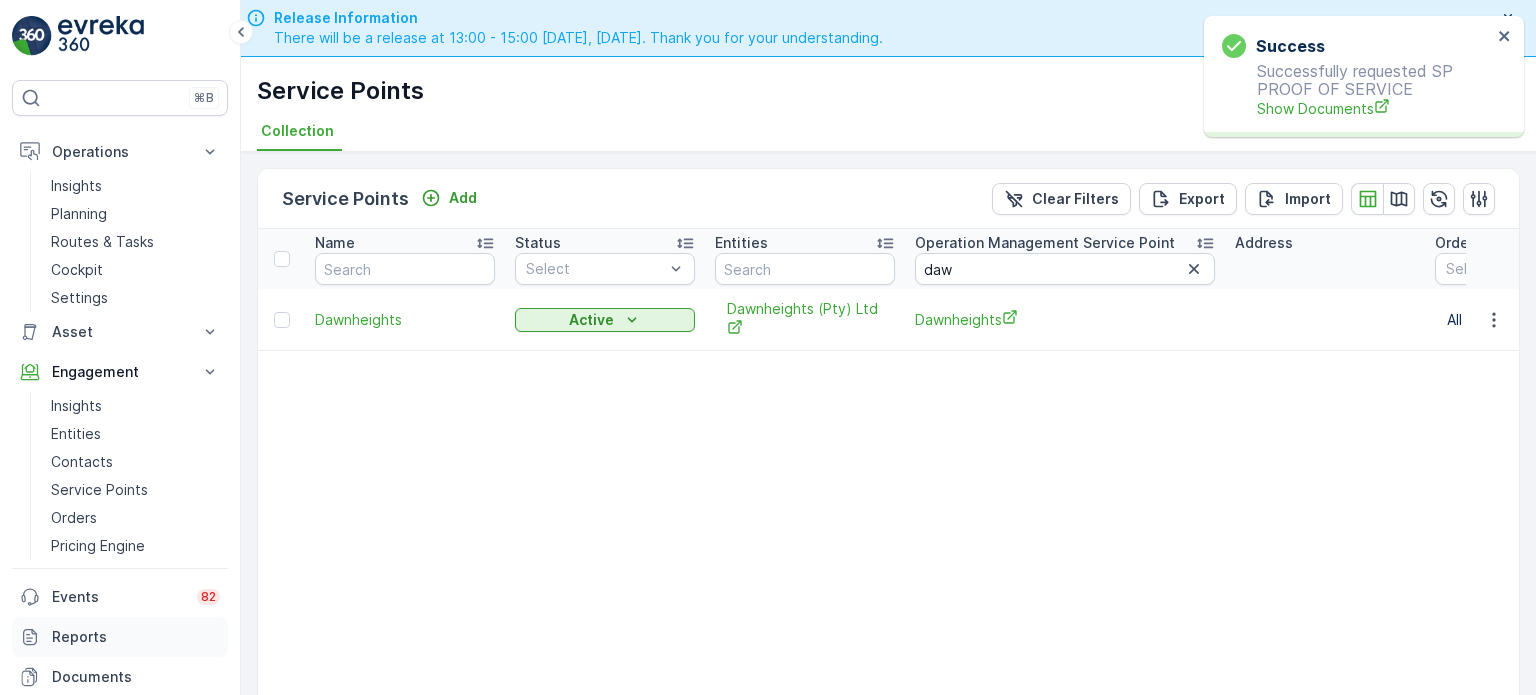 scroll, scrollTop: 98, scrollLeft: 0, axis: vertical 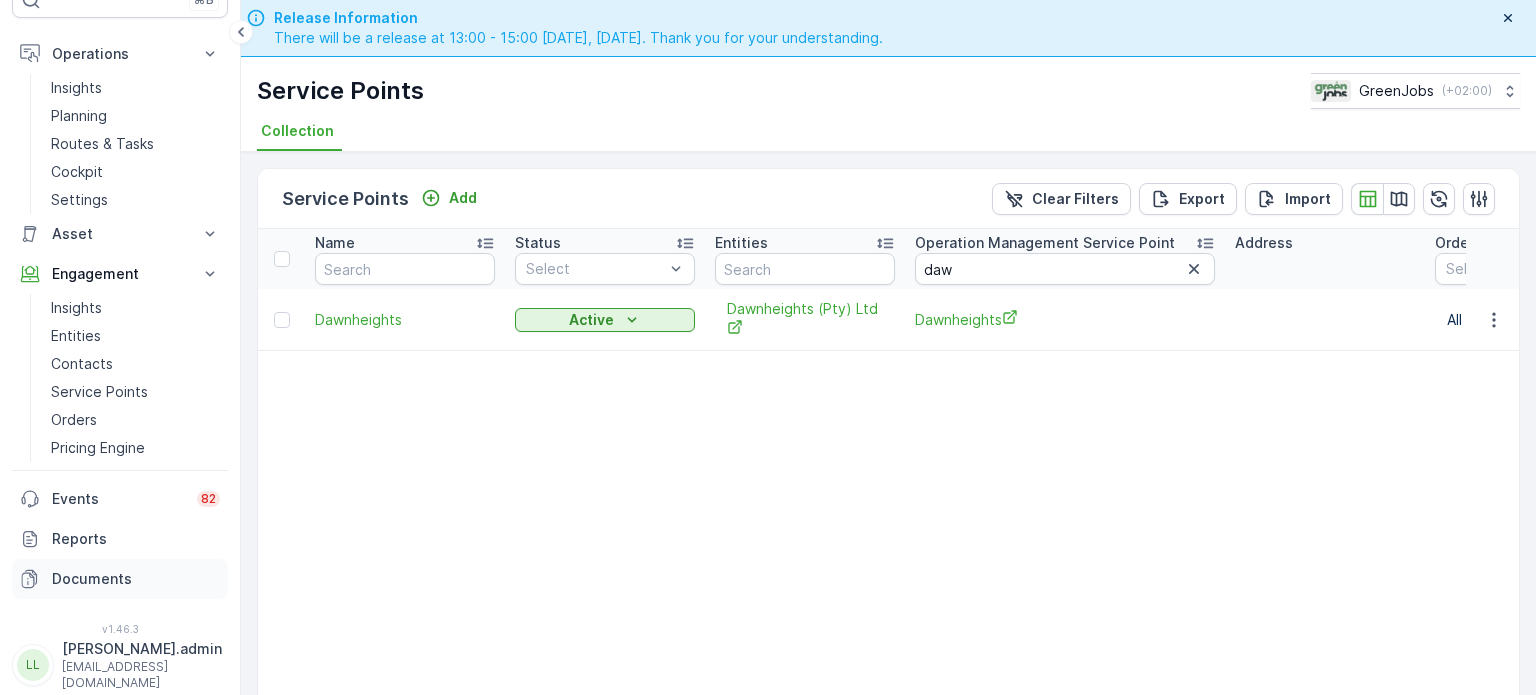 click on "Documents" at bounding box center [136, 579] 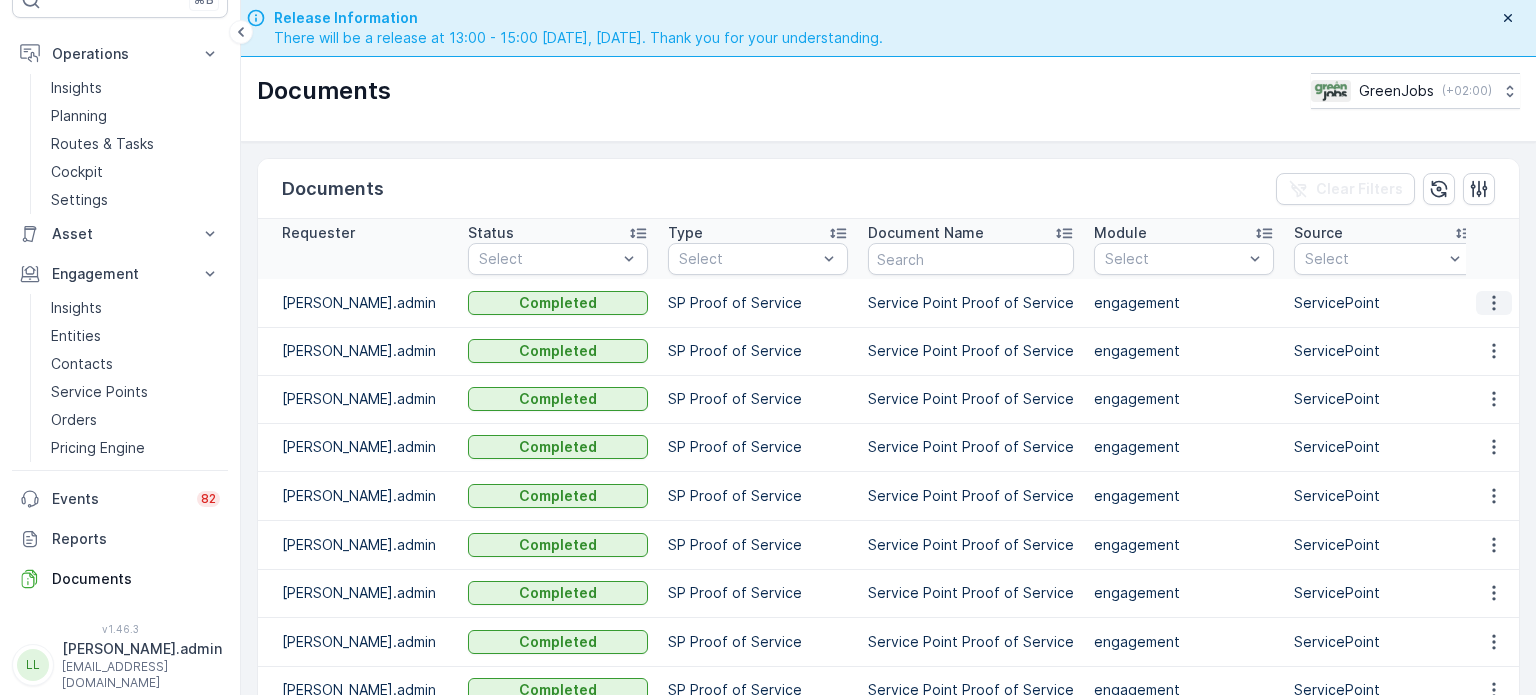 click 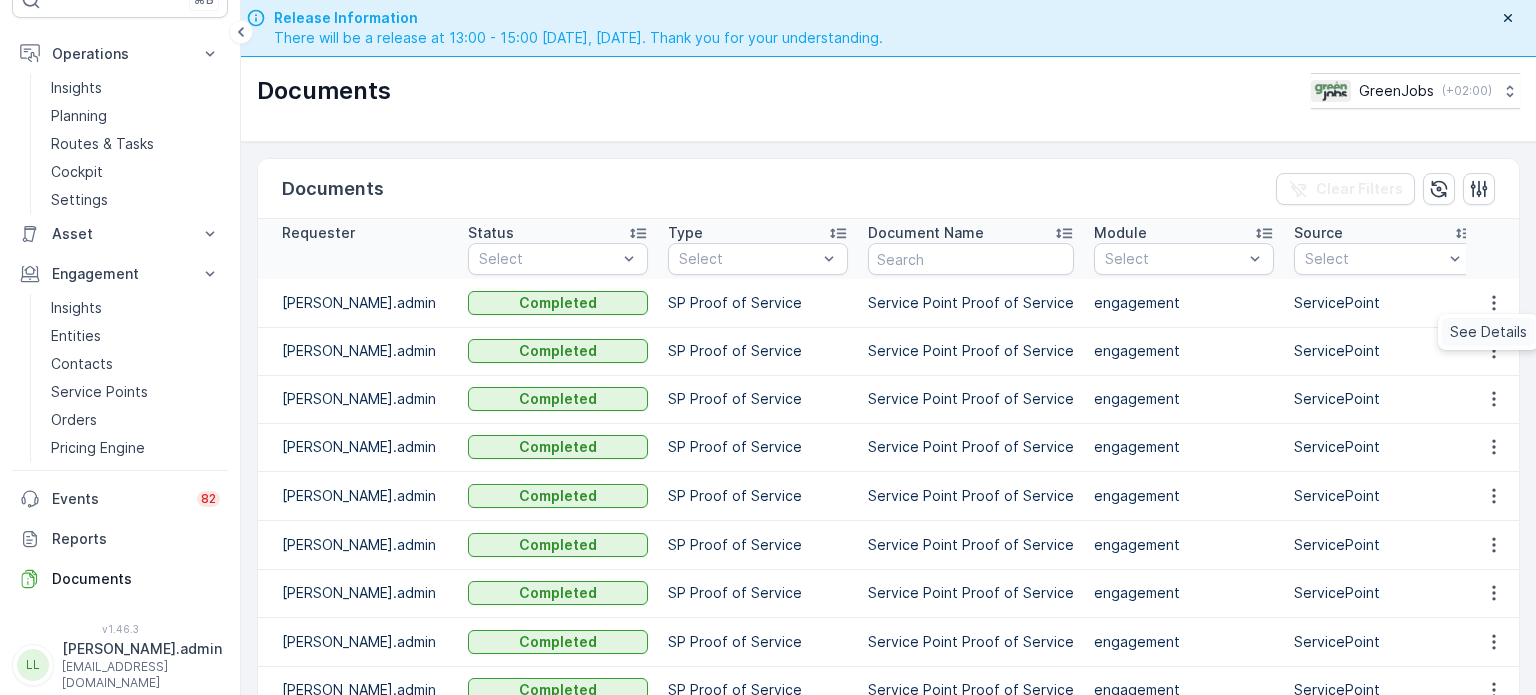 click on "See Details" at bounding box center [1488, 332] 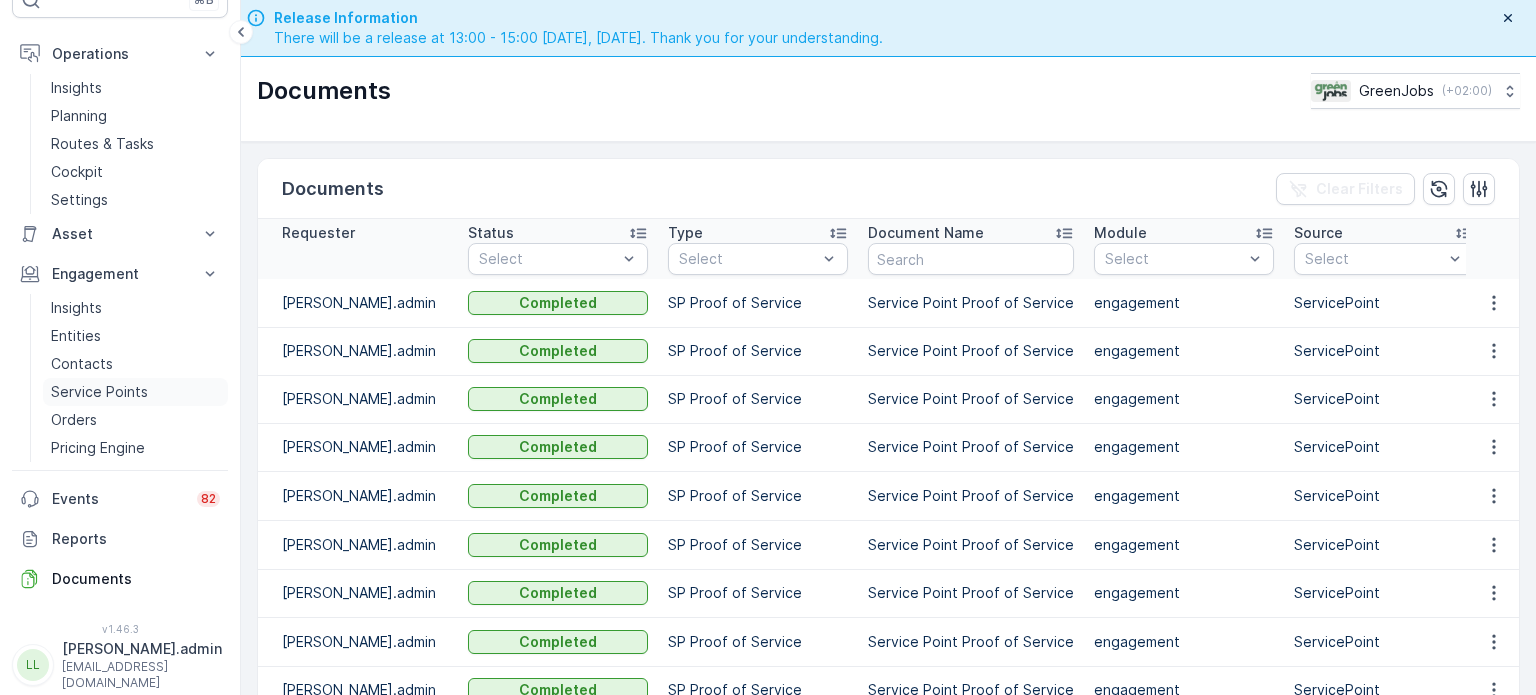 drag, startPoint x: 108, startPoint y: 383, endPoint x: 132, endPoint y: 379, distance: 24.33105 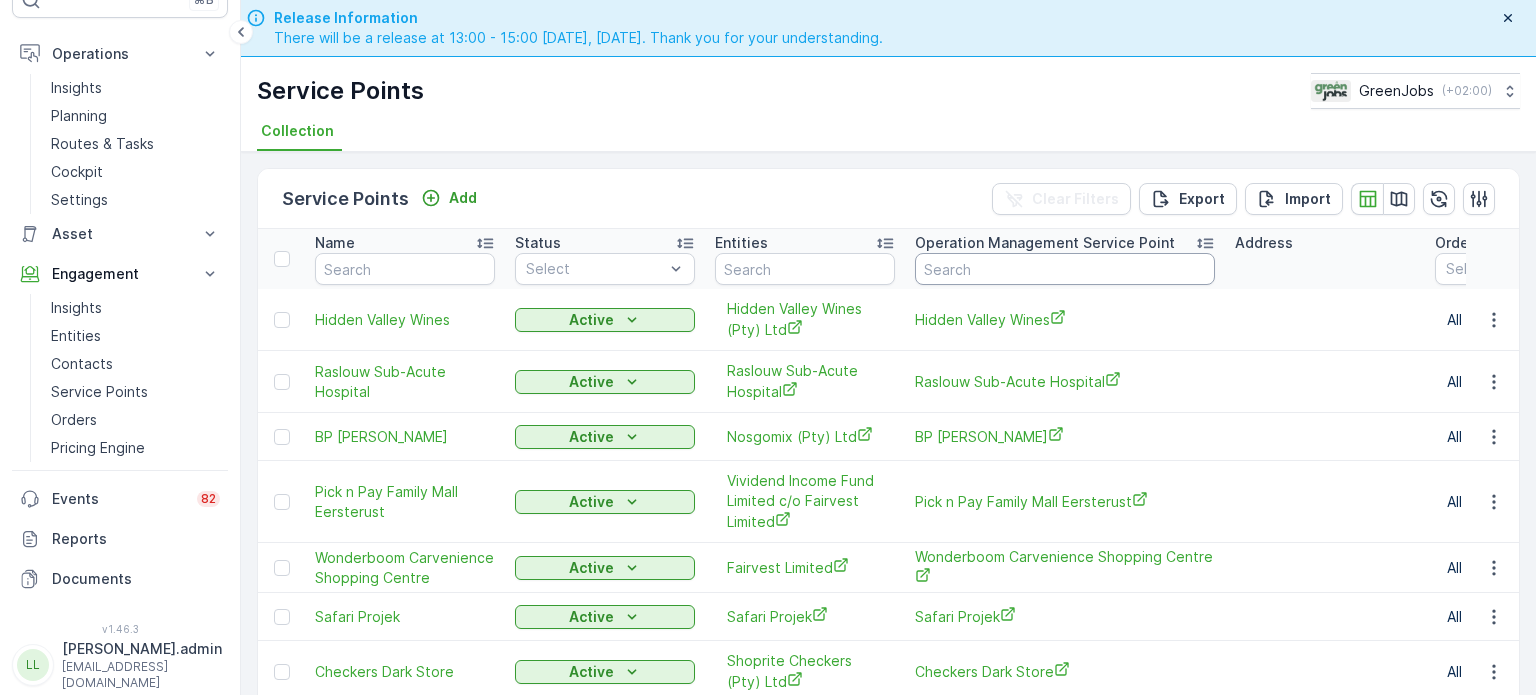 click at bounding box center (1065, 269) 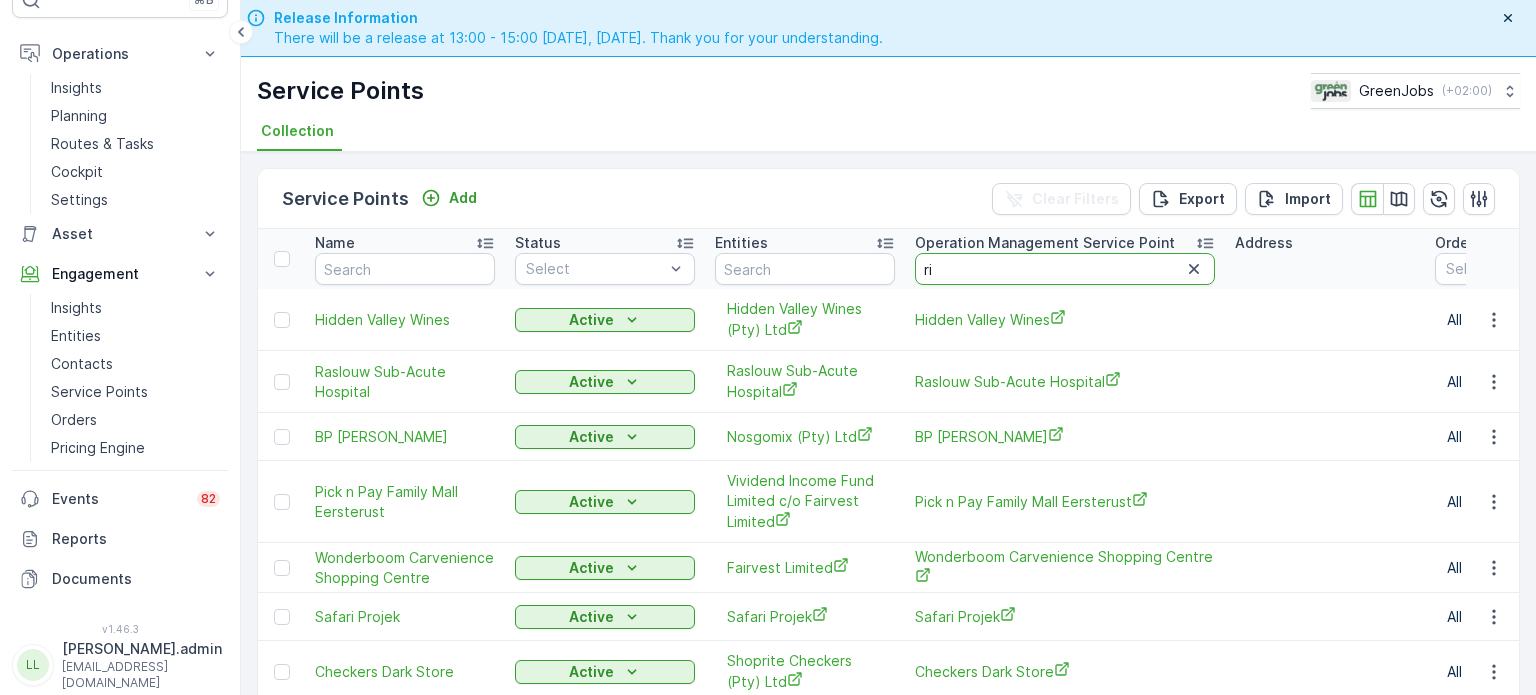 type on "rij" 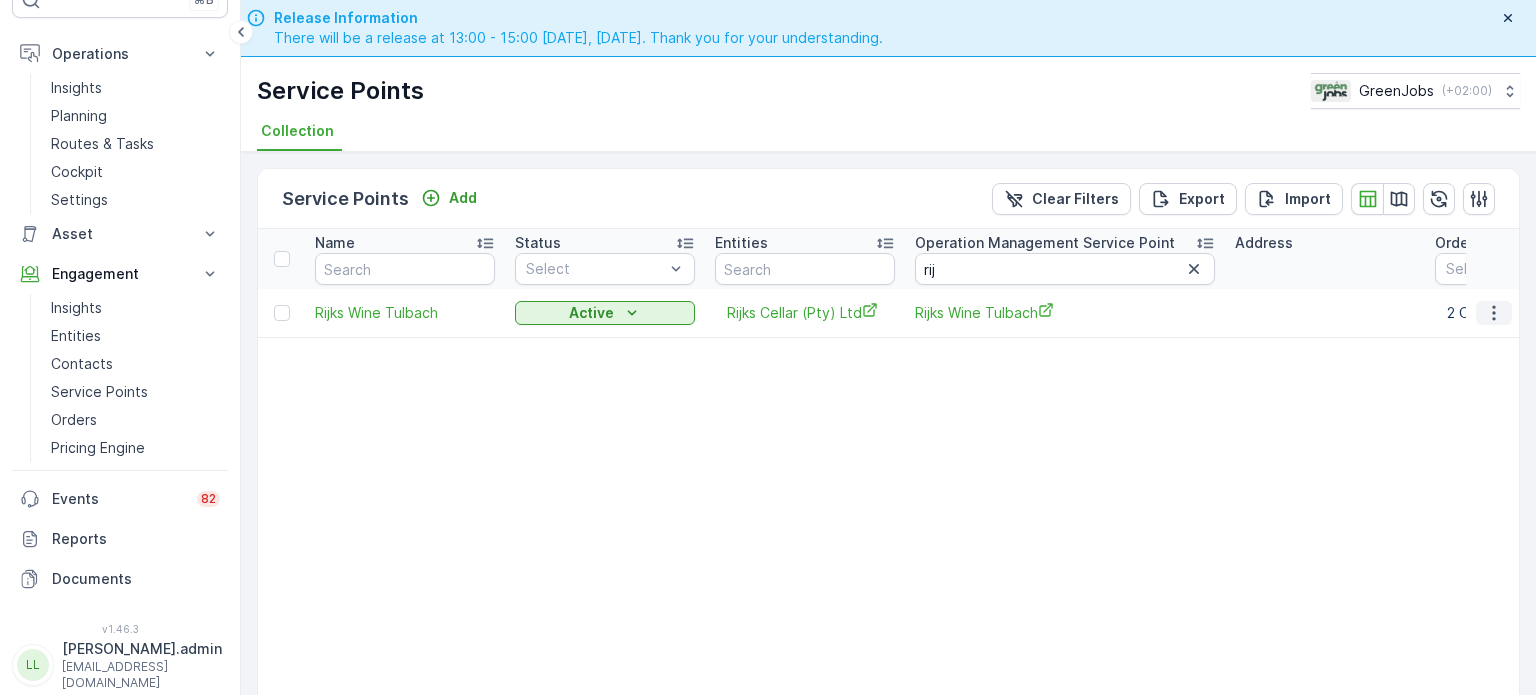 click at bounding box center (1494, 313) 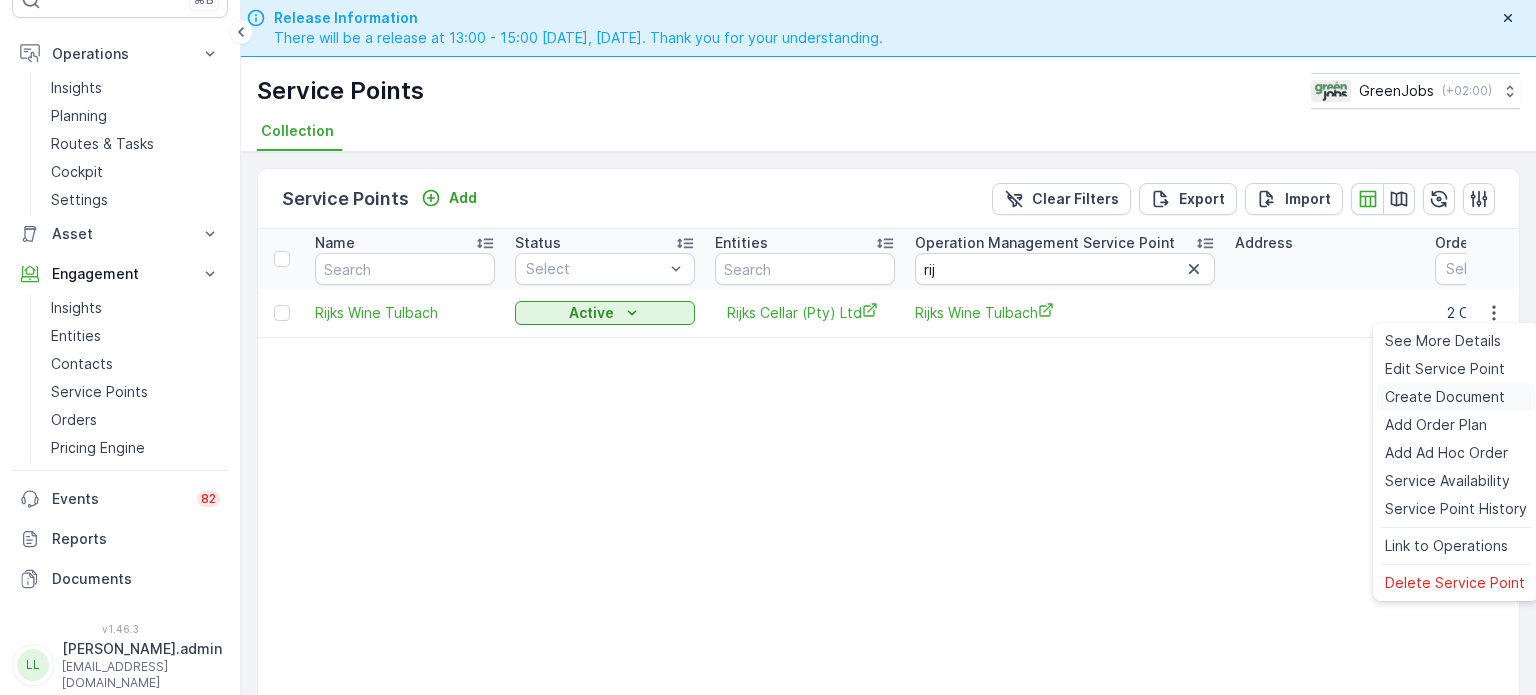 click on "Create Document" at bounding box center [1445, 397] 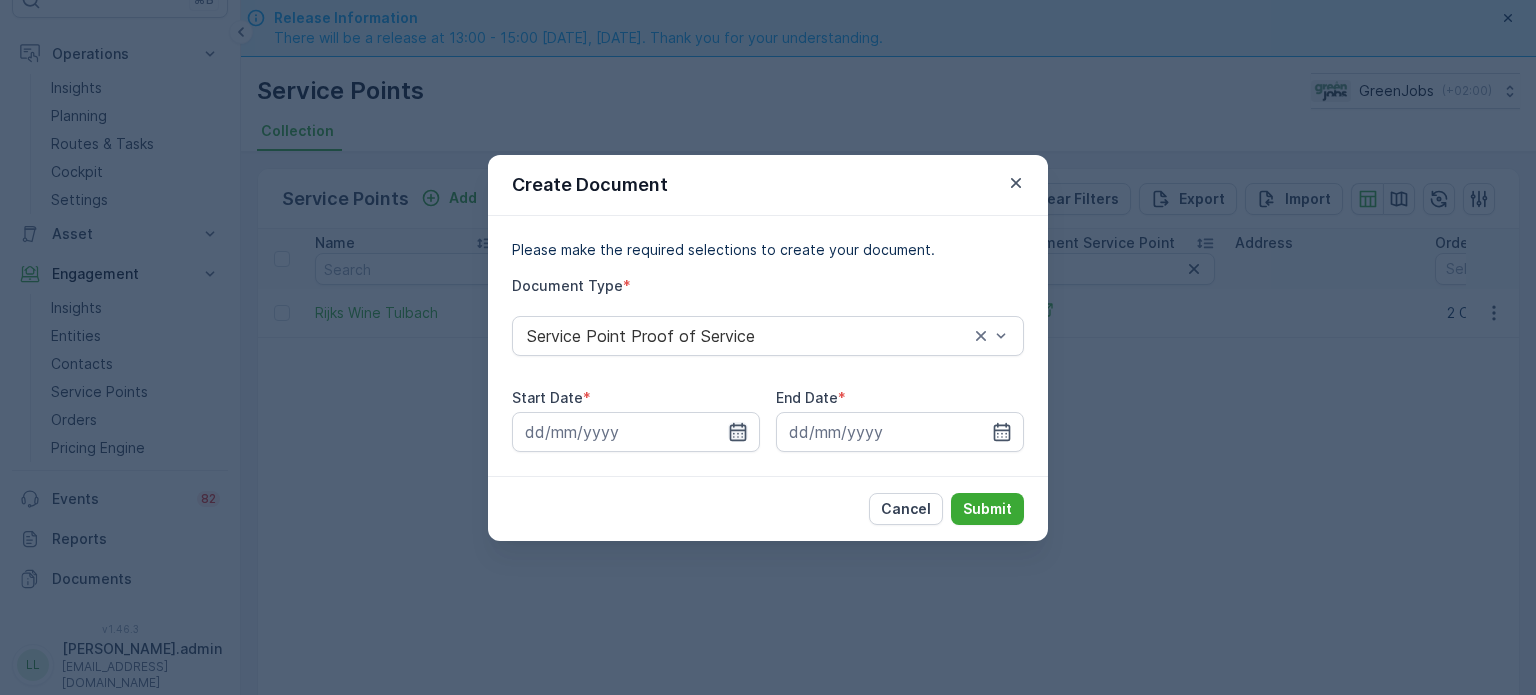 click 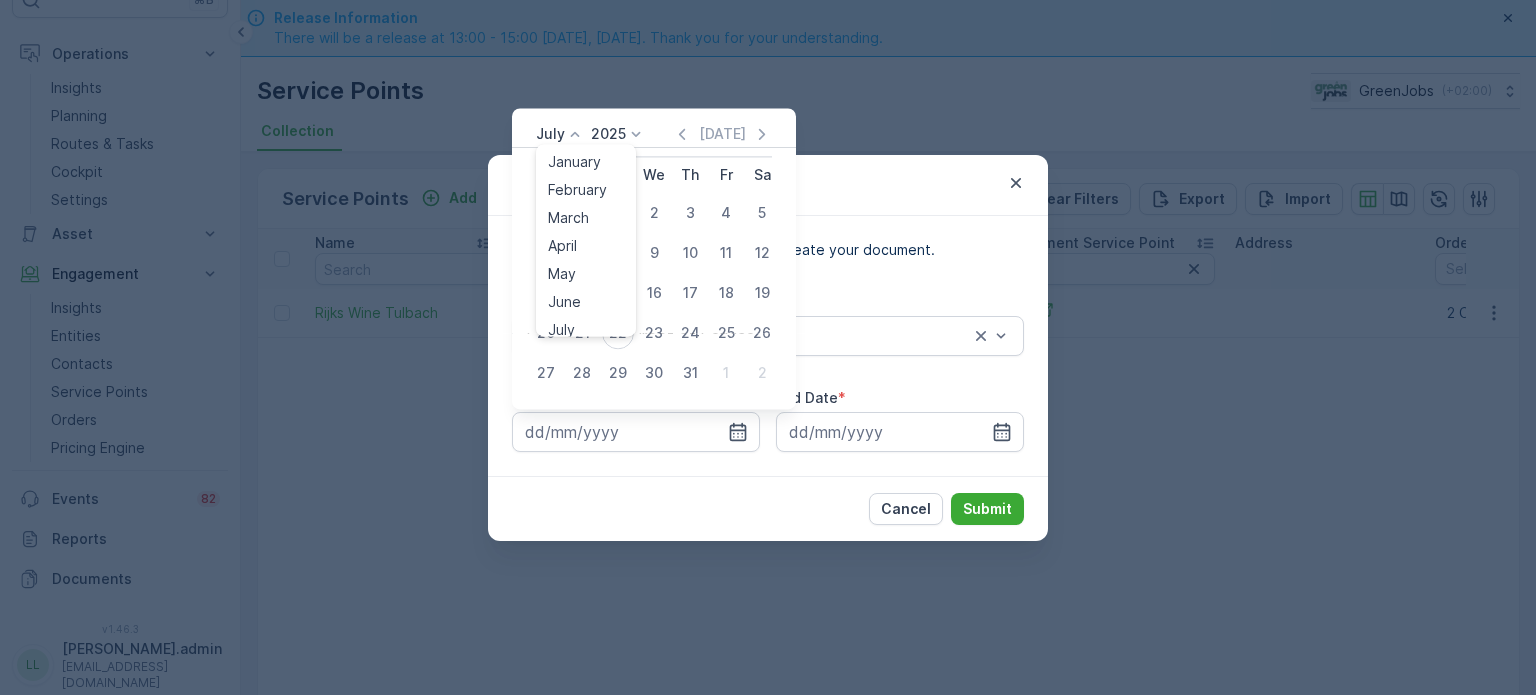 click 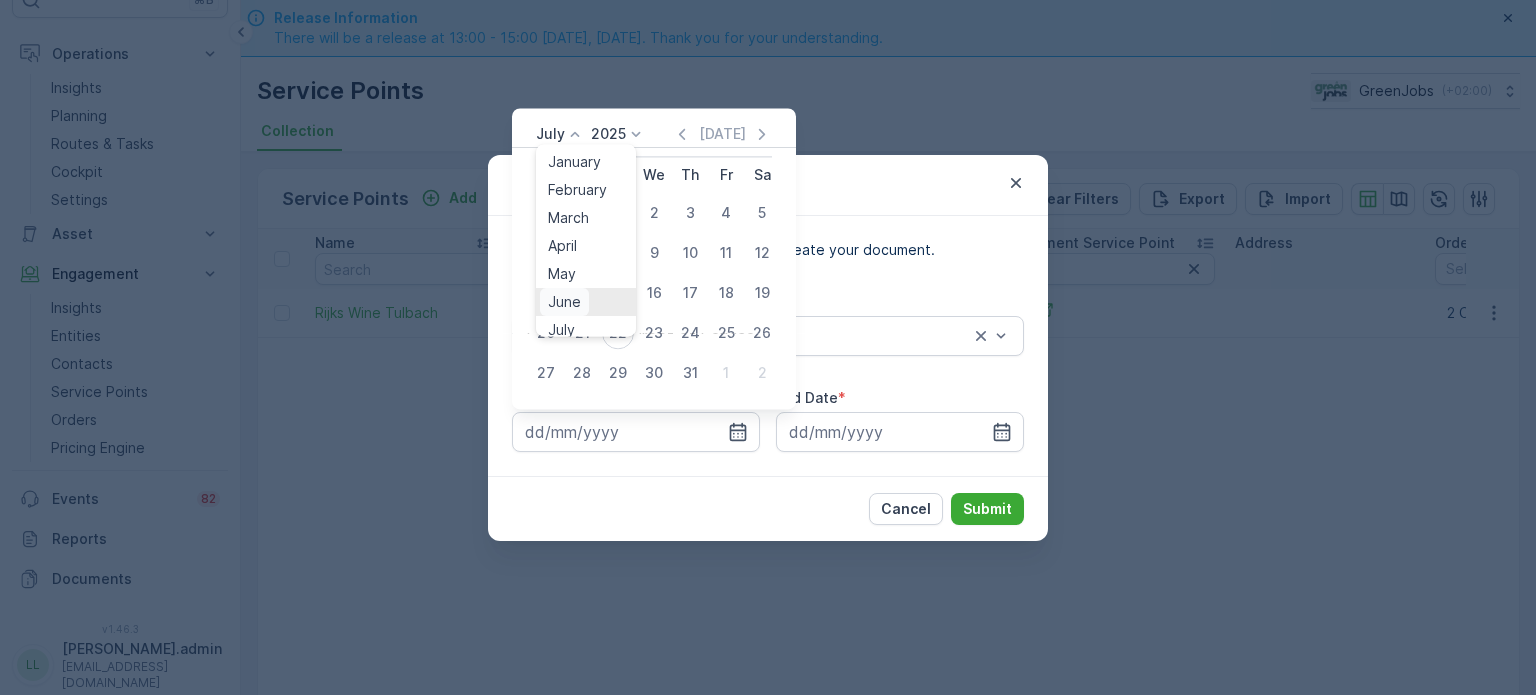 click on "June" at bounding box center (564, 302) 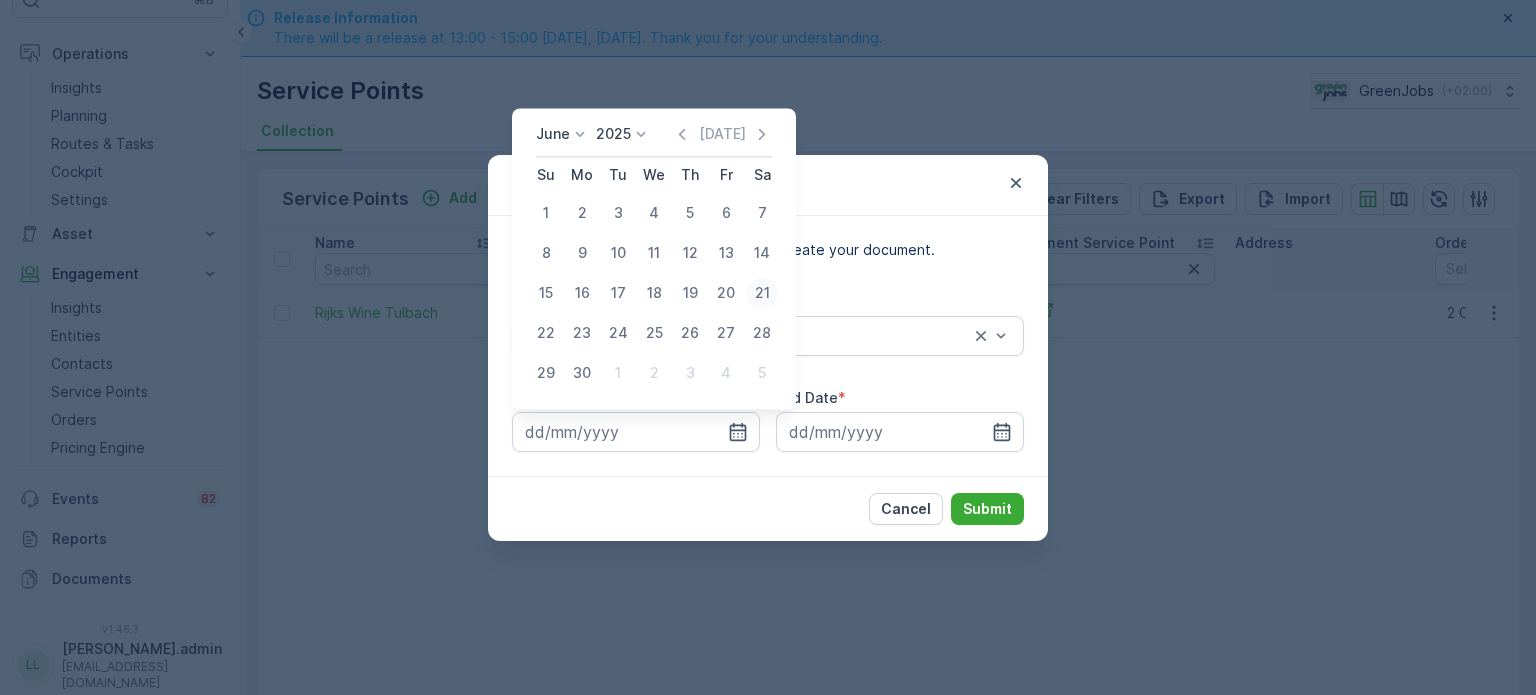 click on "21" at bounding box center [762, 293] 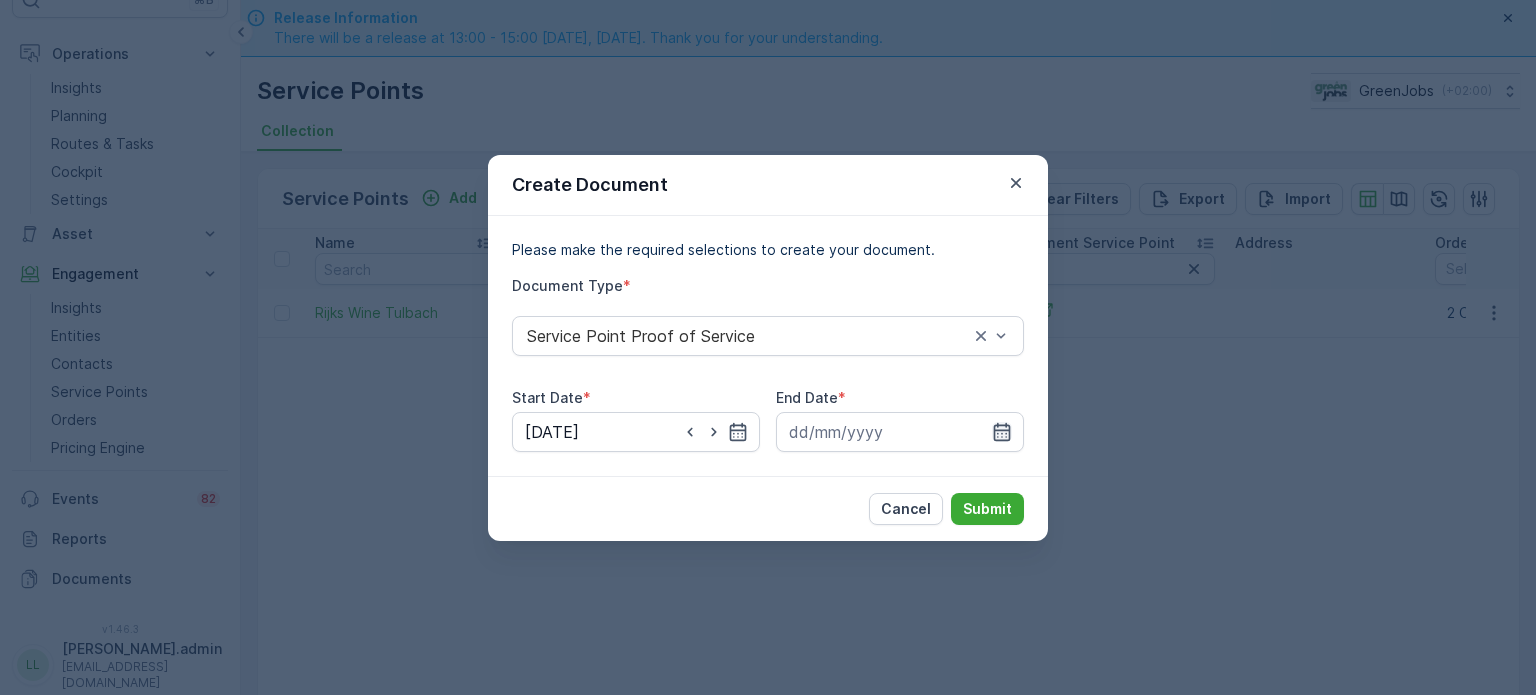 click 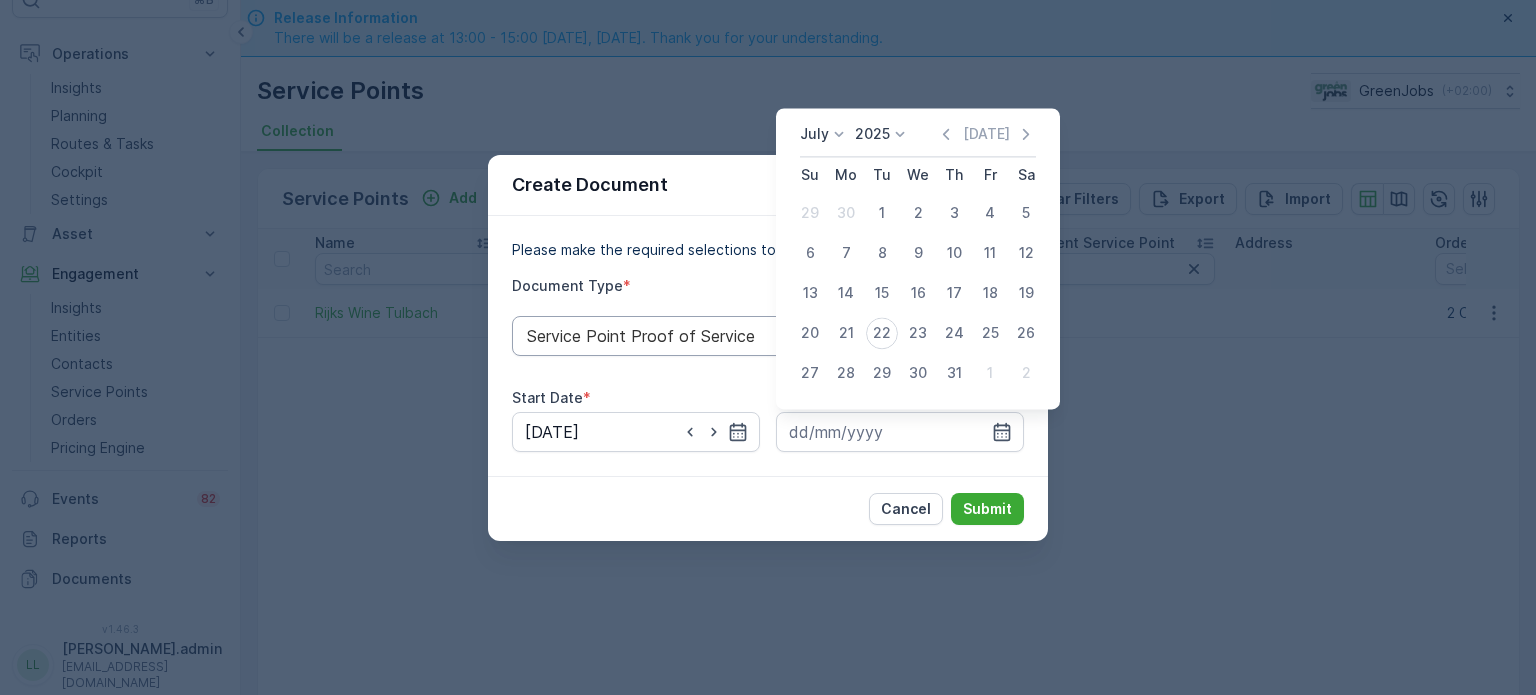 drag, startPoint x: 813, startPoint y: 331, endPoint x: 848, endPoint y: 349, distance: 39.357338 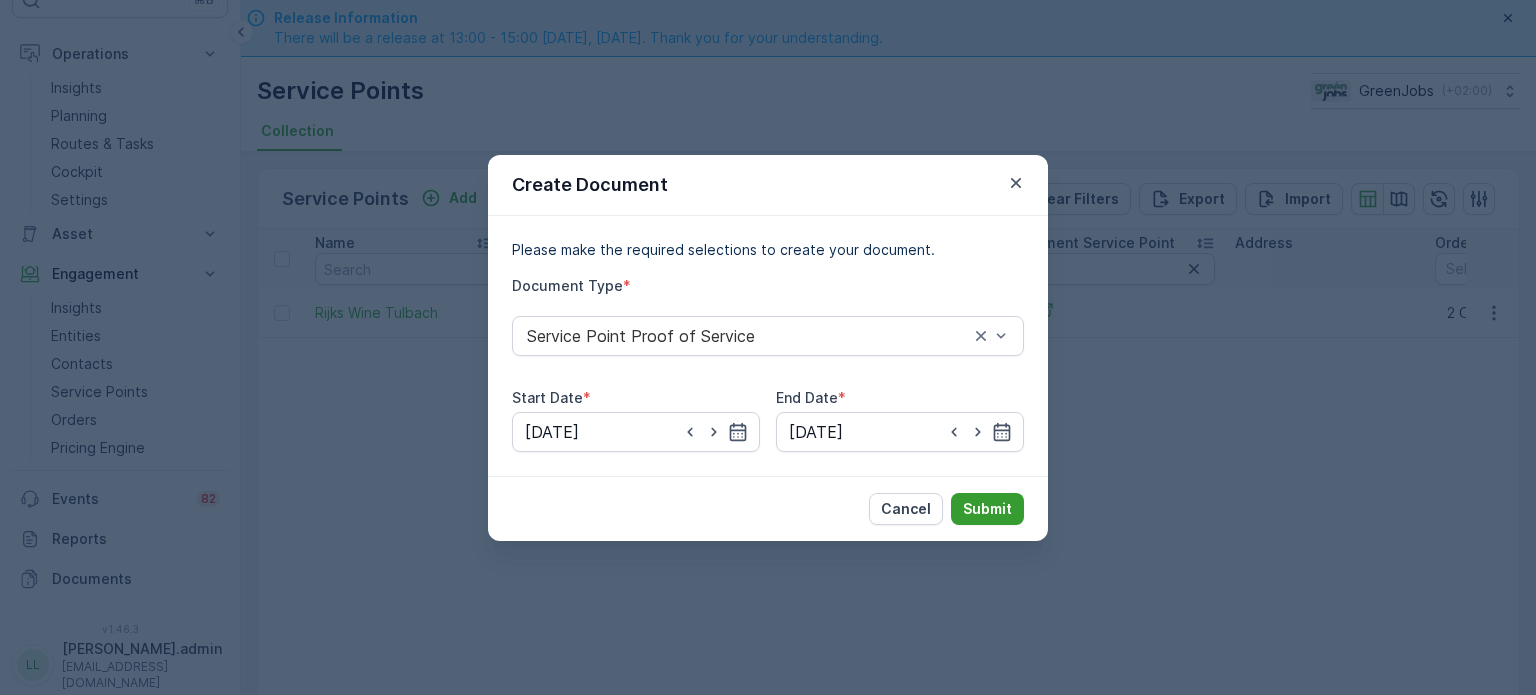 click on "Submit" at bounding box center (987, 509) 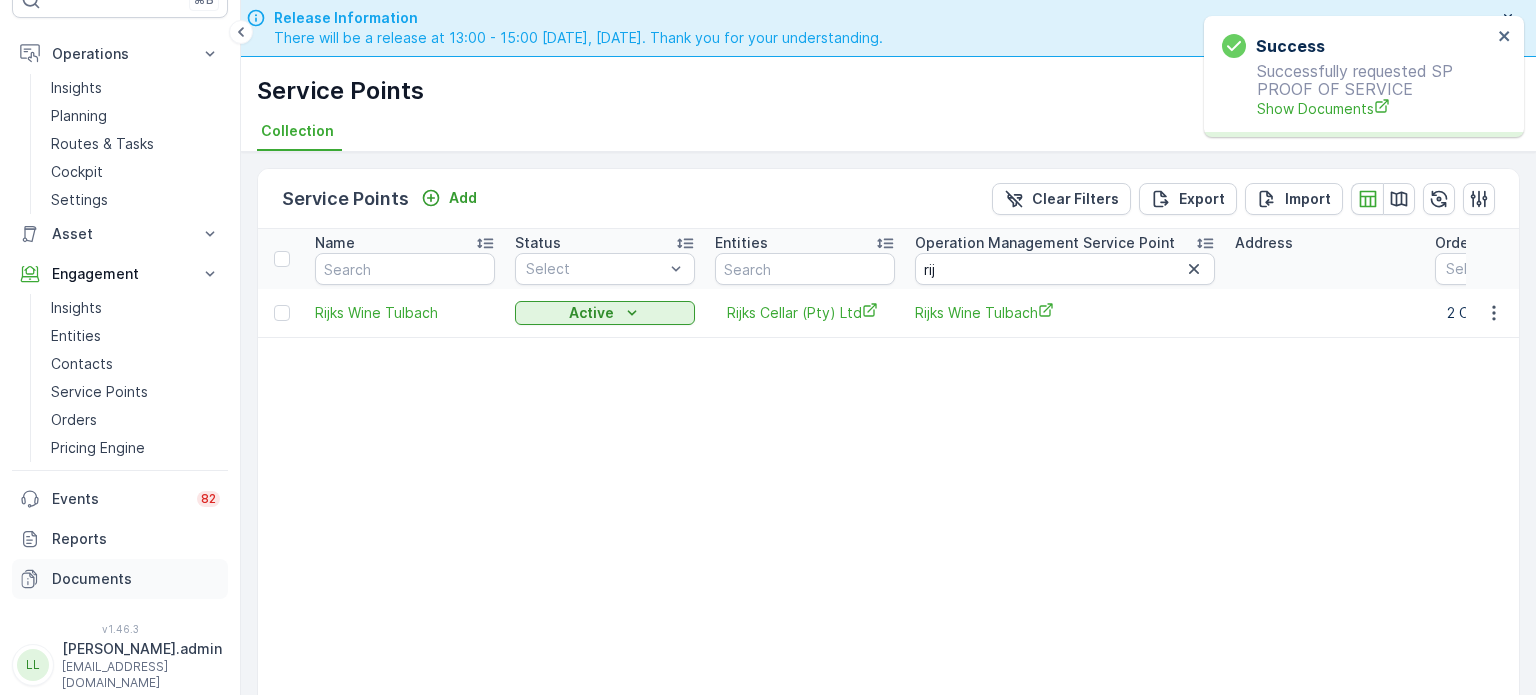 drag, startPoint x: 88, startPoint y: 573, endPoint x: 98, endPoint y: 569, distance: 10.770329 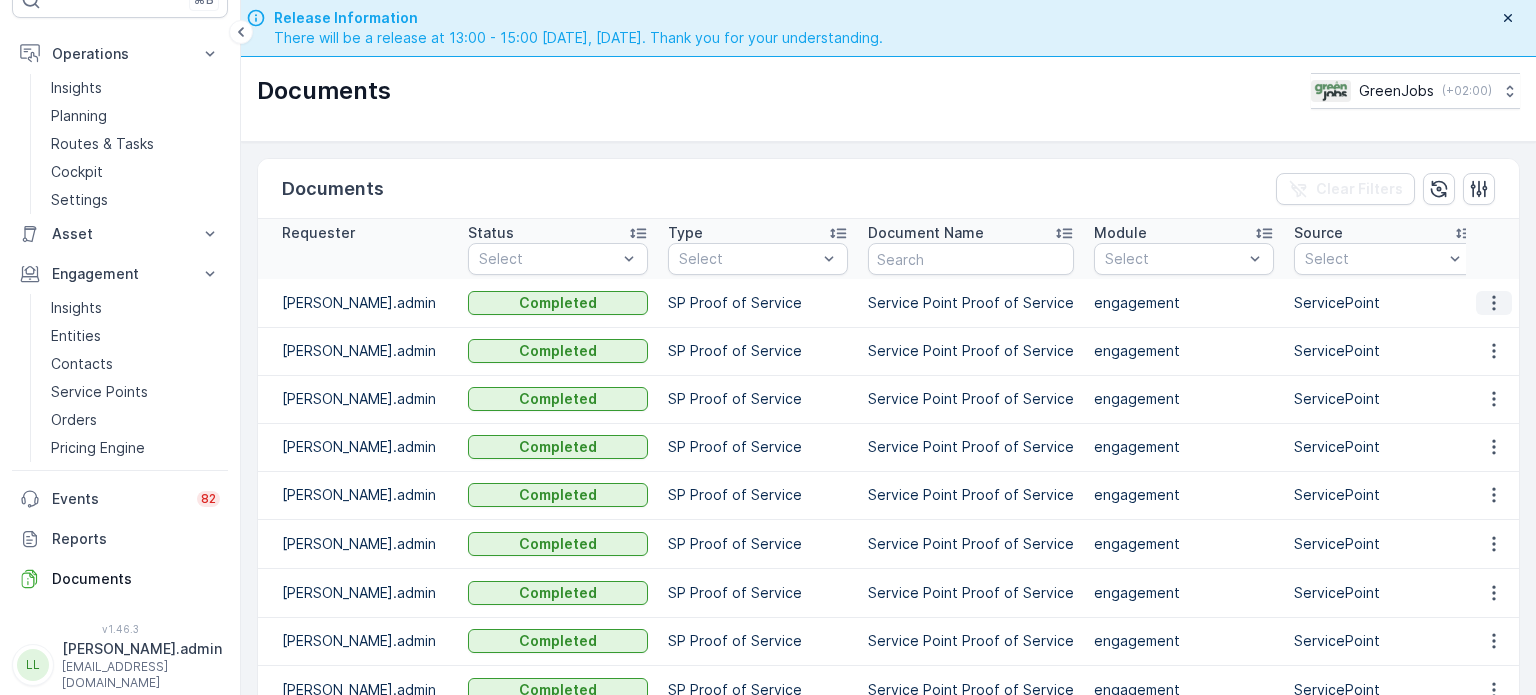 click 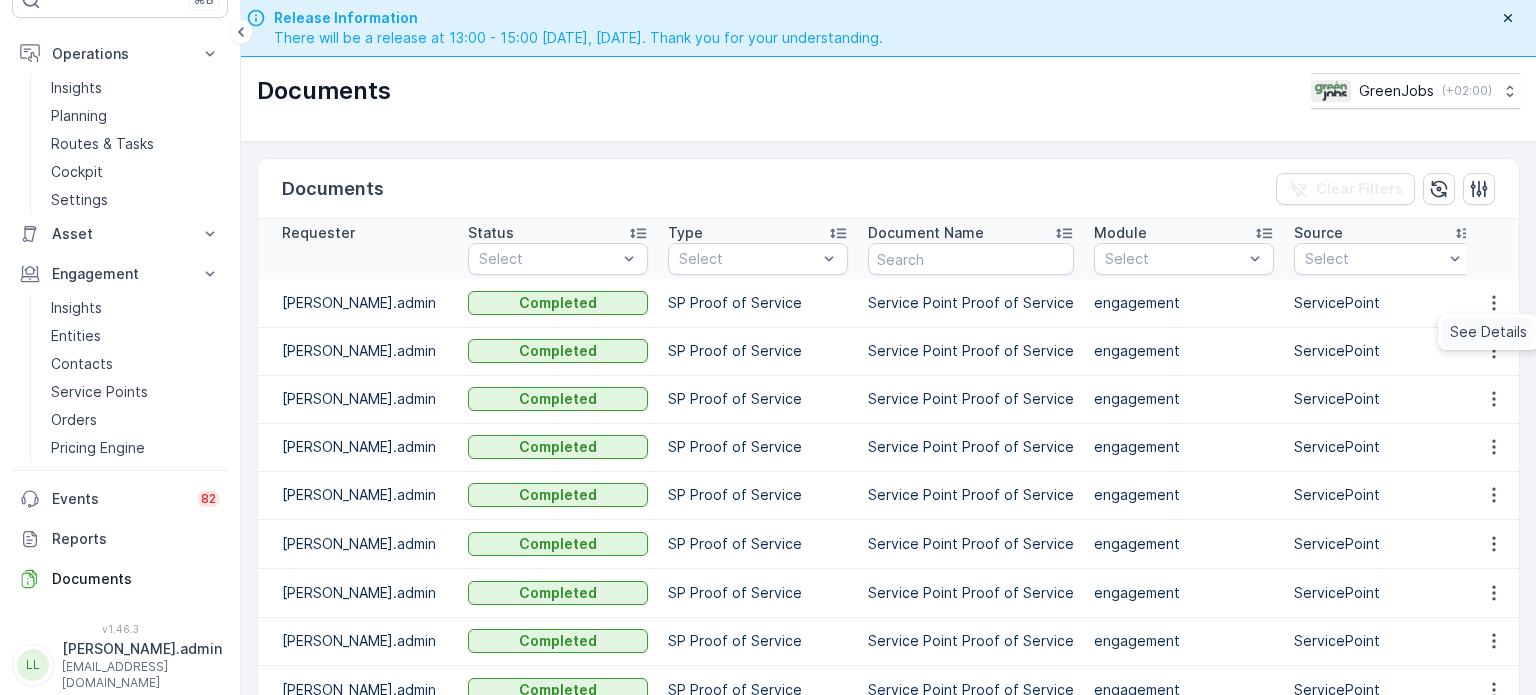 click on "See Details" at bounding box center (1488, 332) 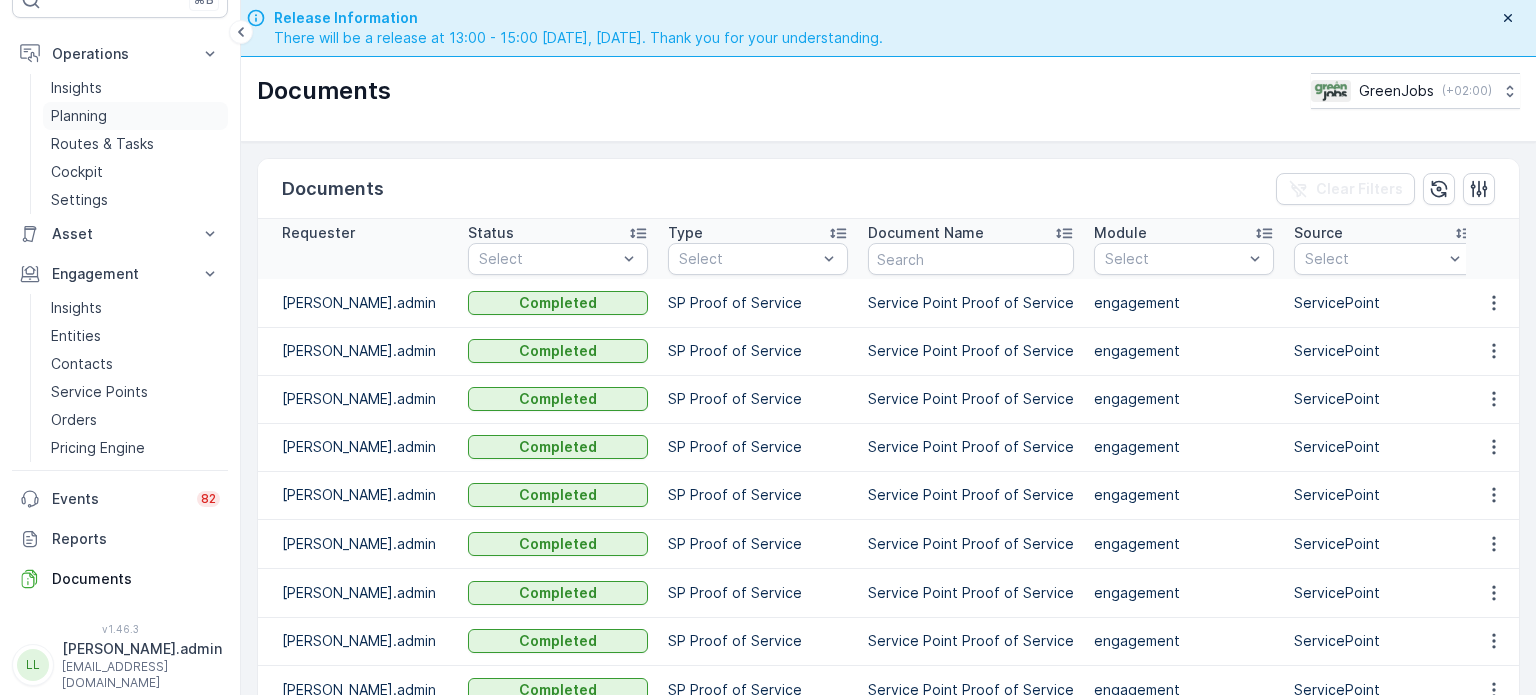 click on "Planning" at bounding box center [79, 116] 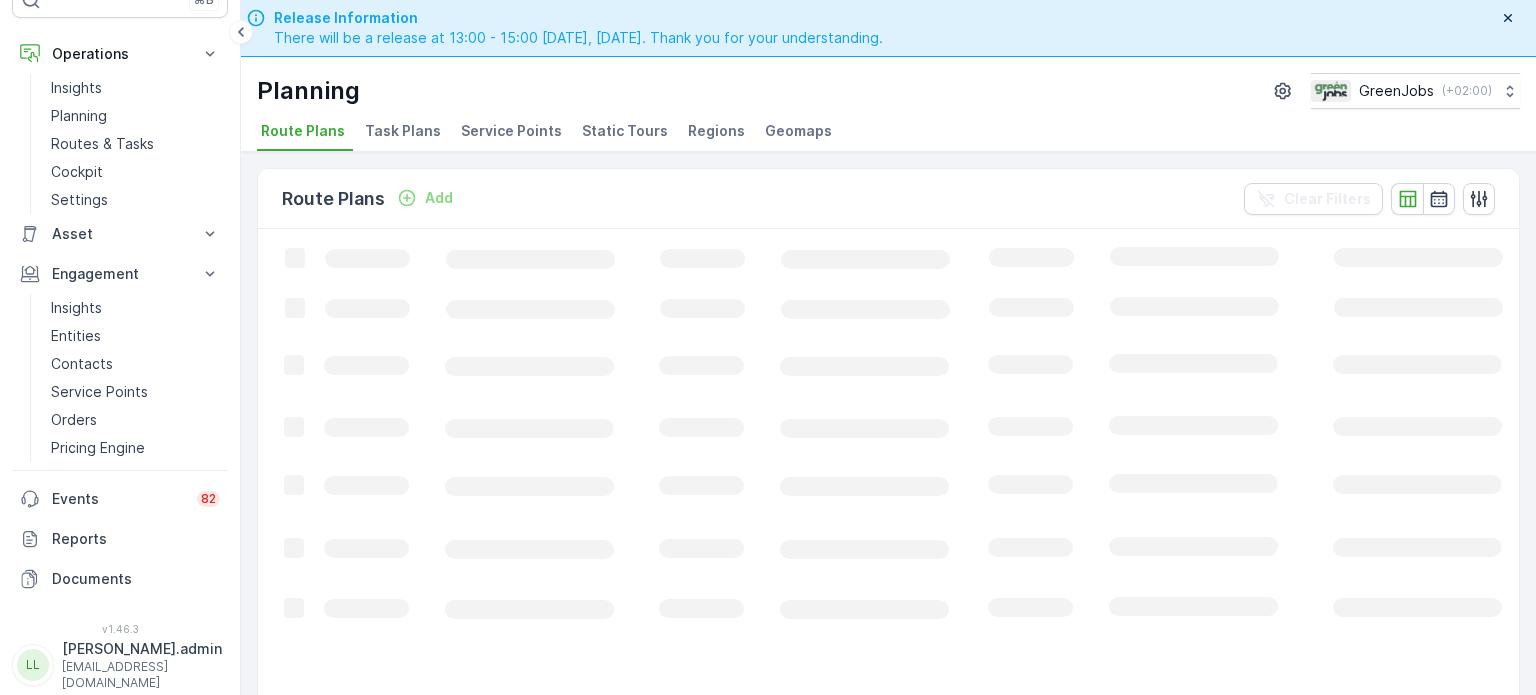 click on "Service Points" at bounding box center (511, 131) 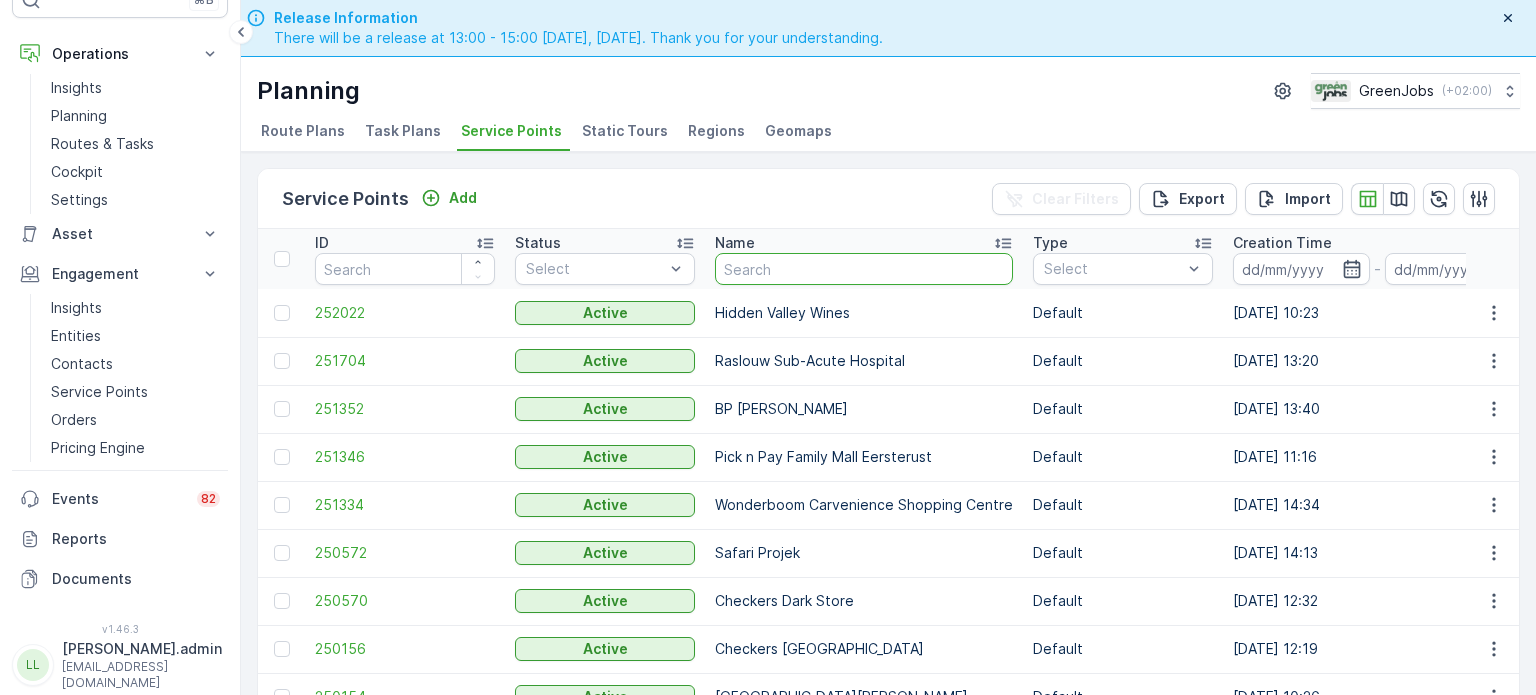 click at bounding box center (864, 269) 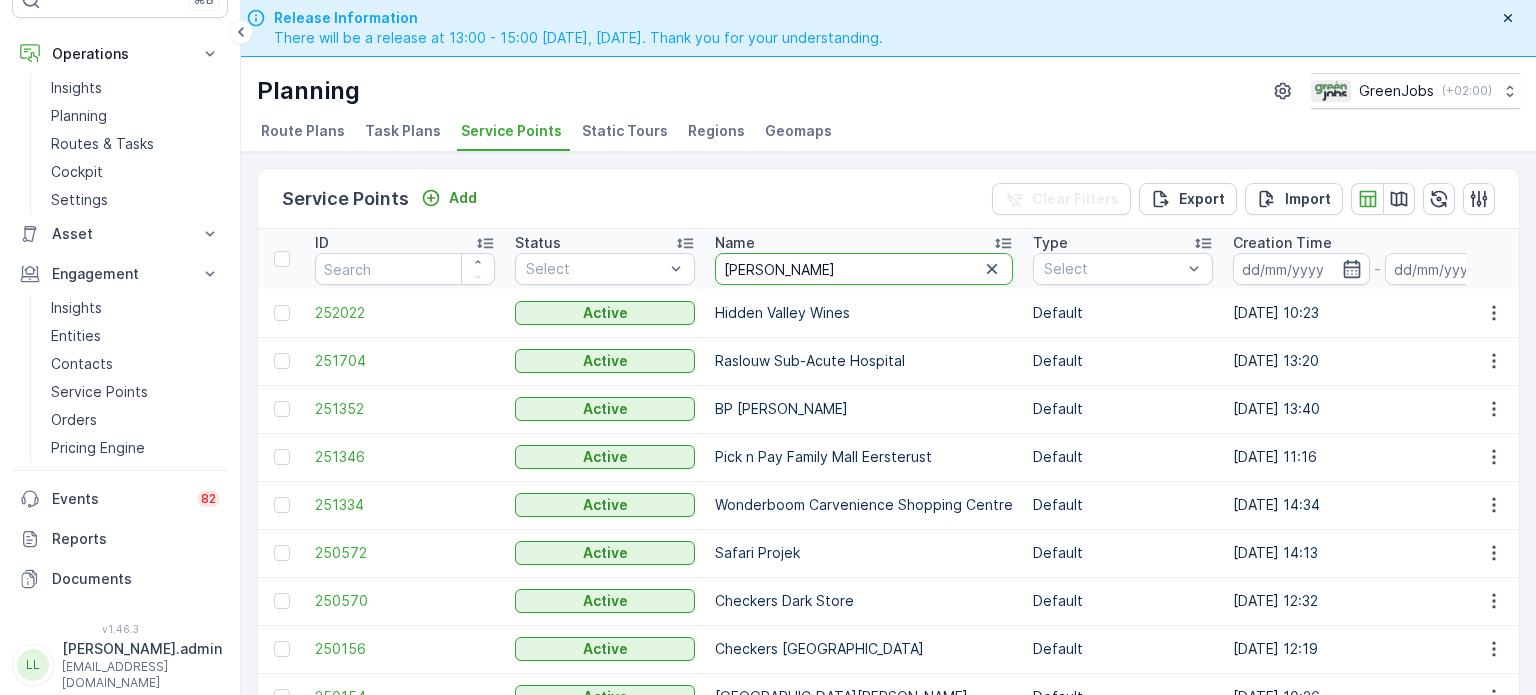 type on "lynn" 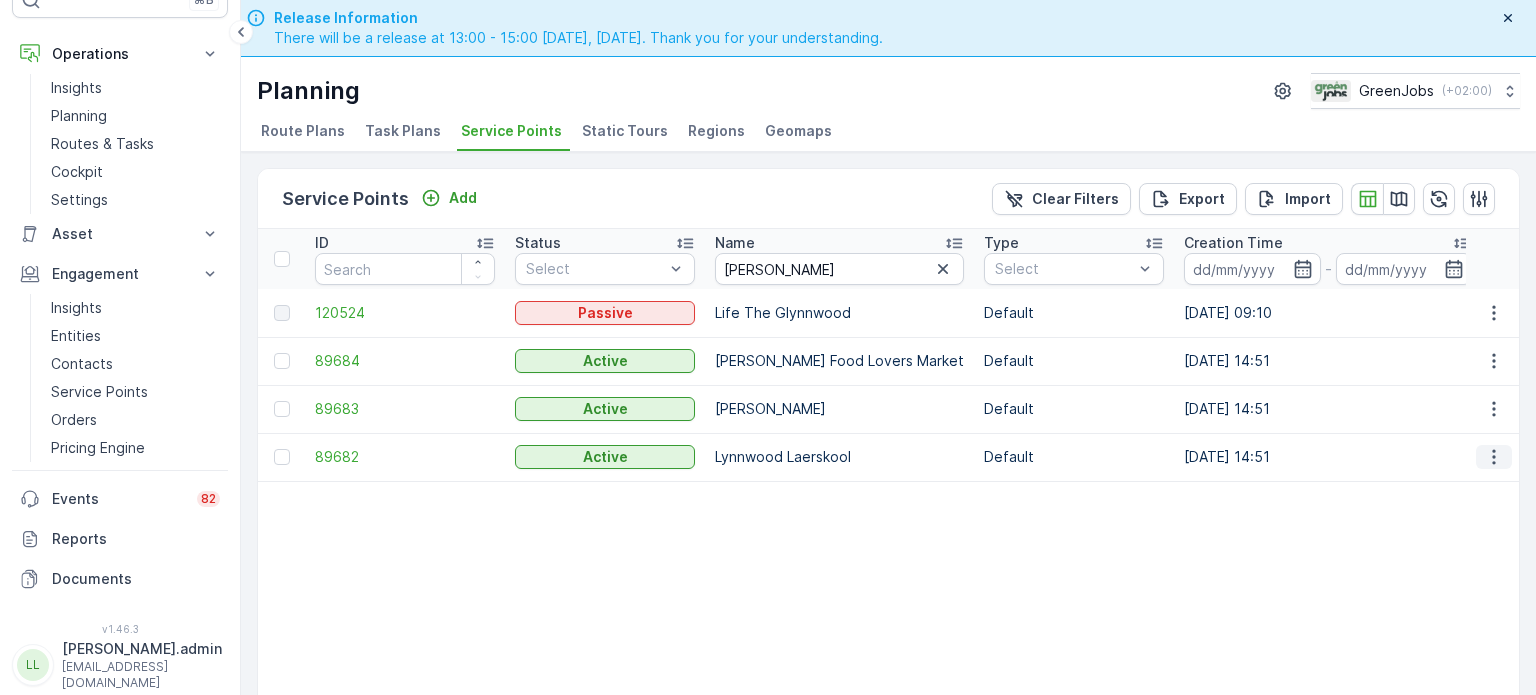 click 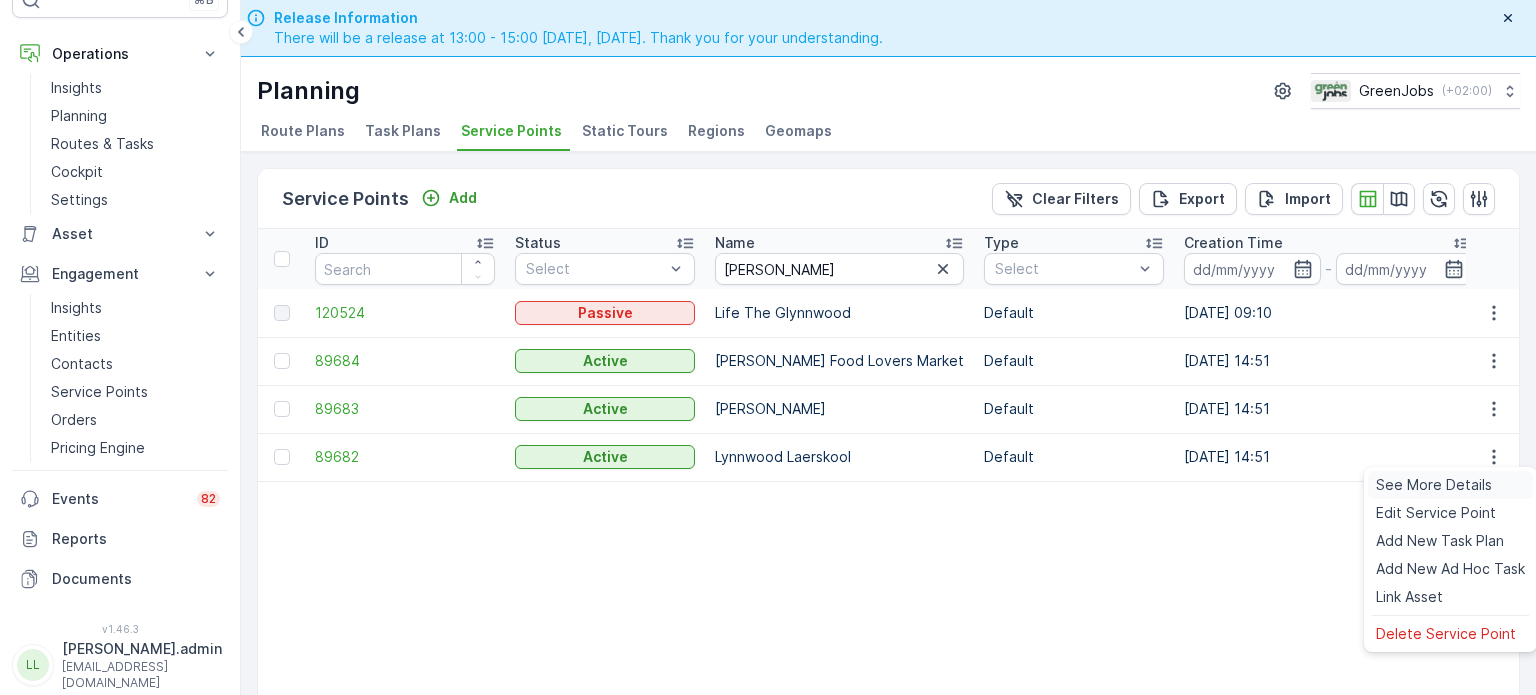 click on "See More Details" at bounding box center [1434, 485] 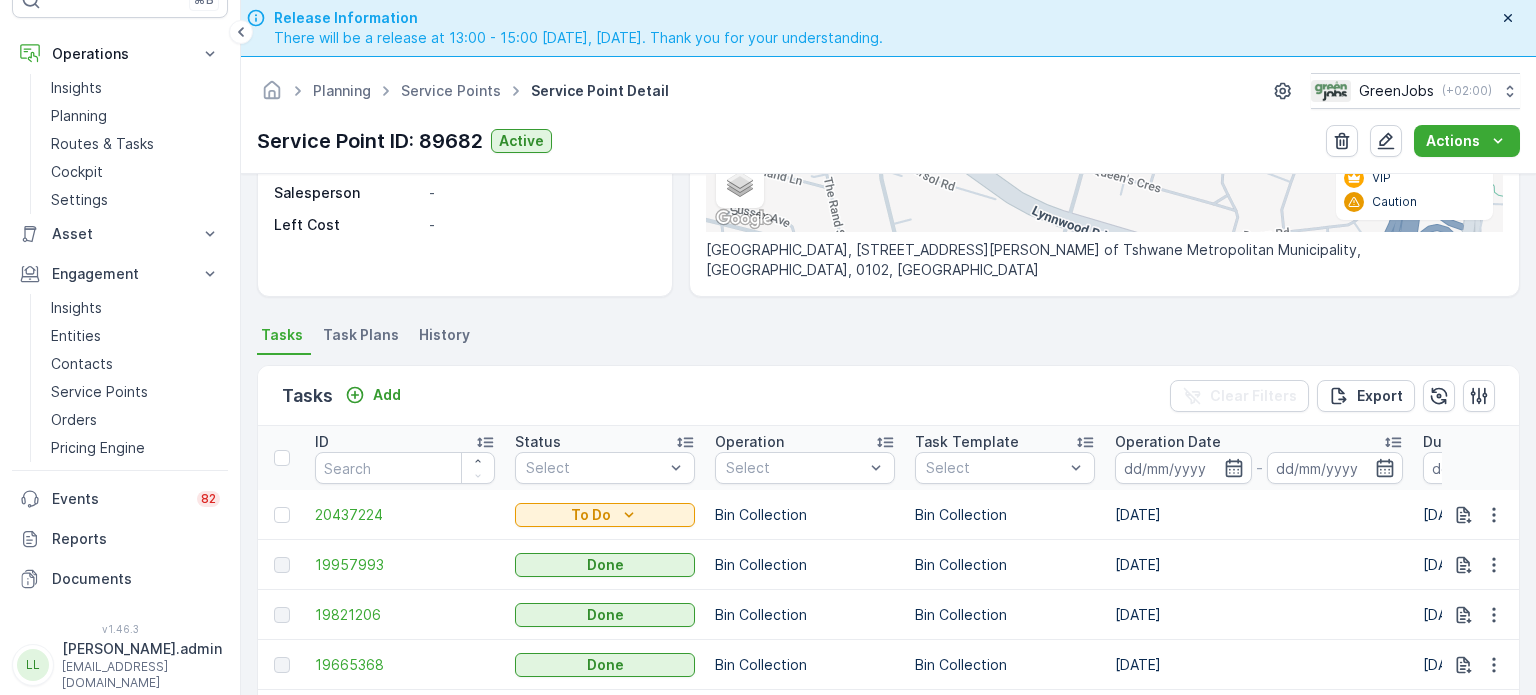 scroll, scrollTop: 600, scrollLeft: 0, axis: vertical 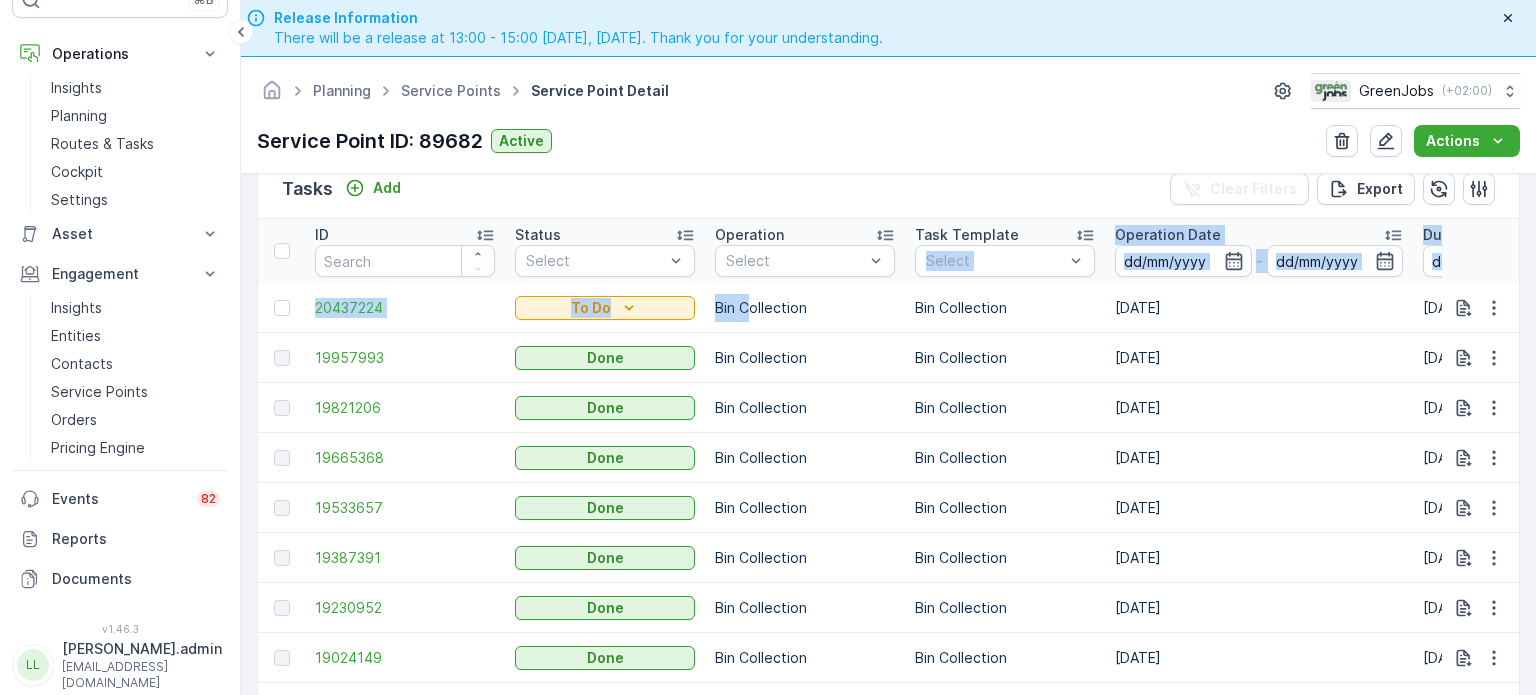 drag, startPoint x: 748, startPoint y: 315, endPoint x: 1168, endPoint y: 277, distance: 421.71555 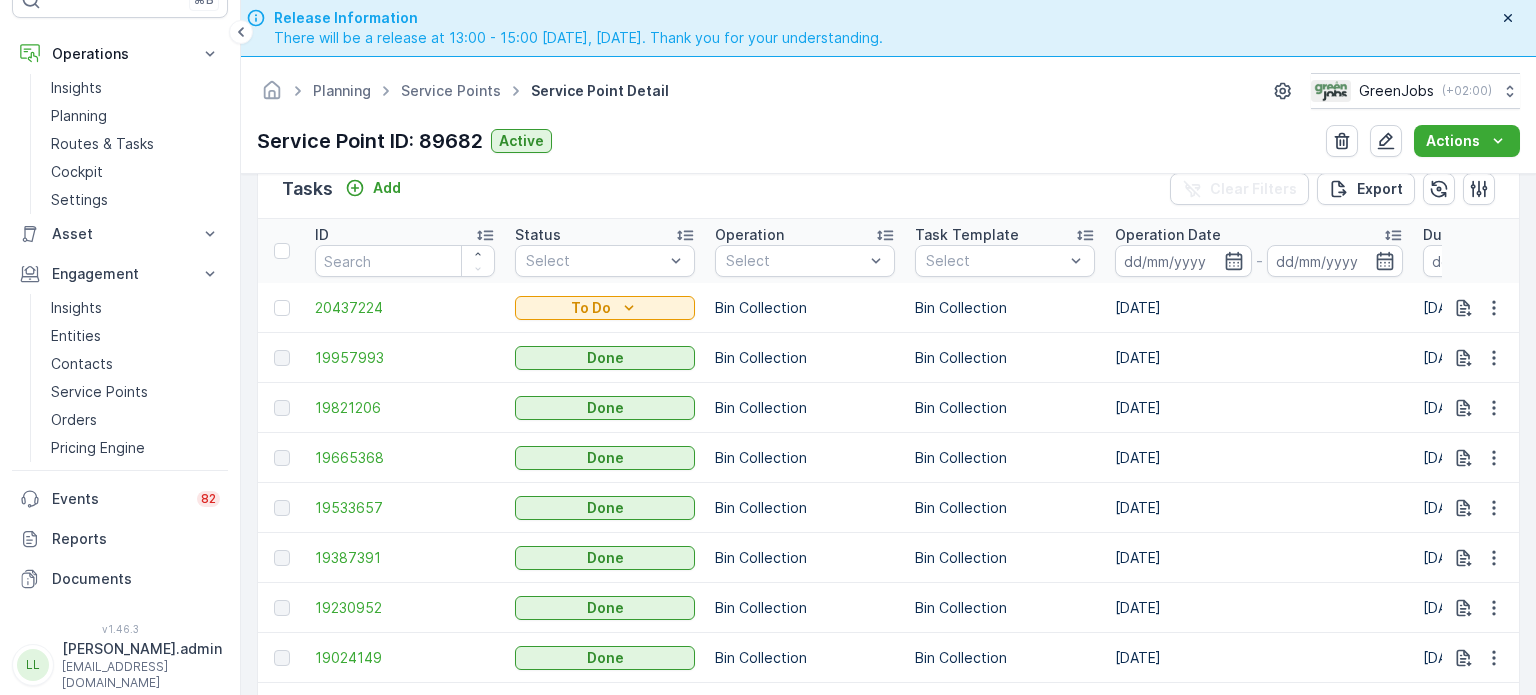 click on "19.06.2025" at bounding box center (1259, 458) 